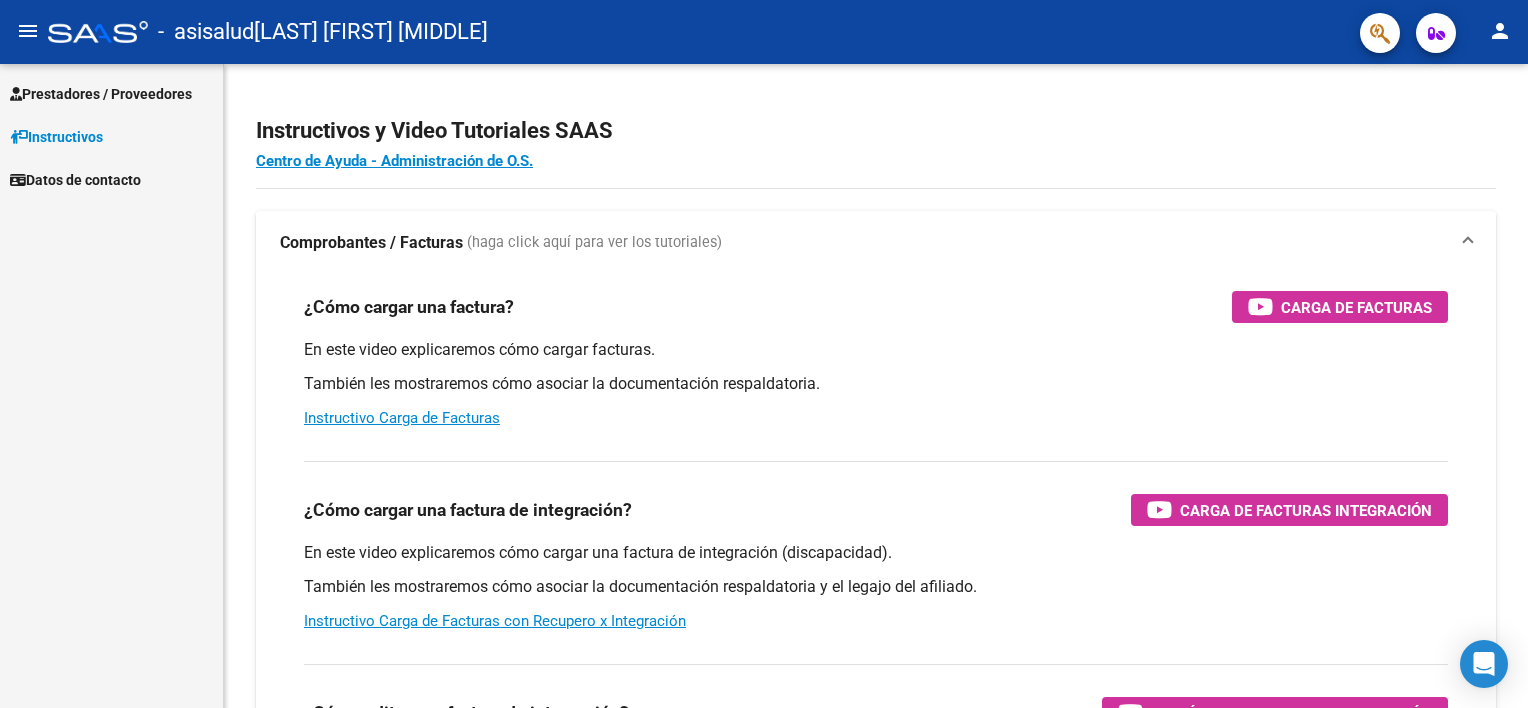 scroll, scrollTop: 0, scrollLeft: 0, axis: both 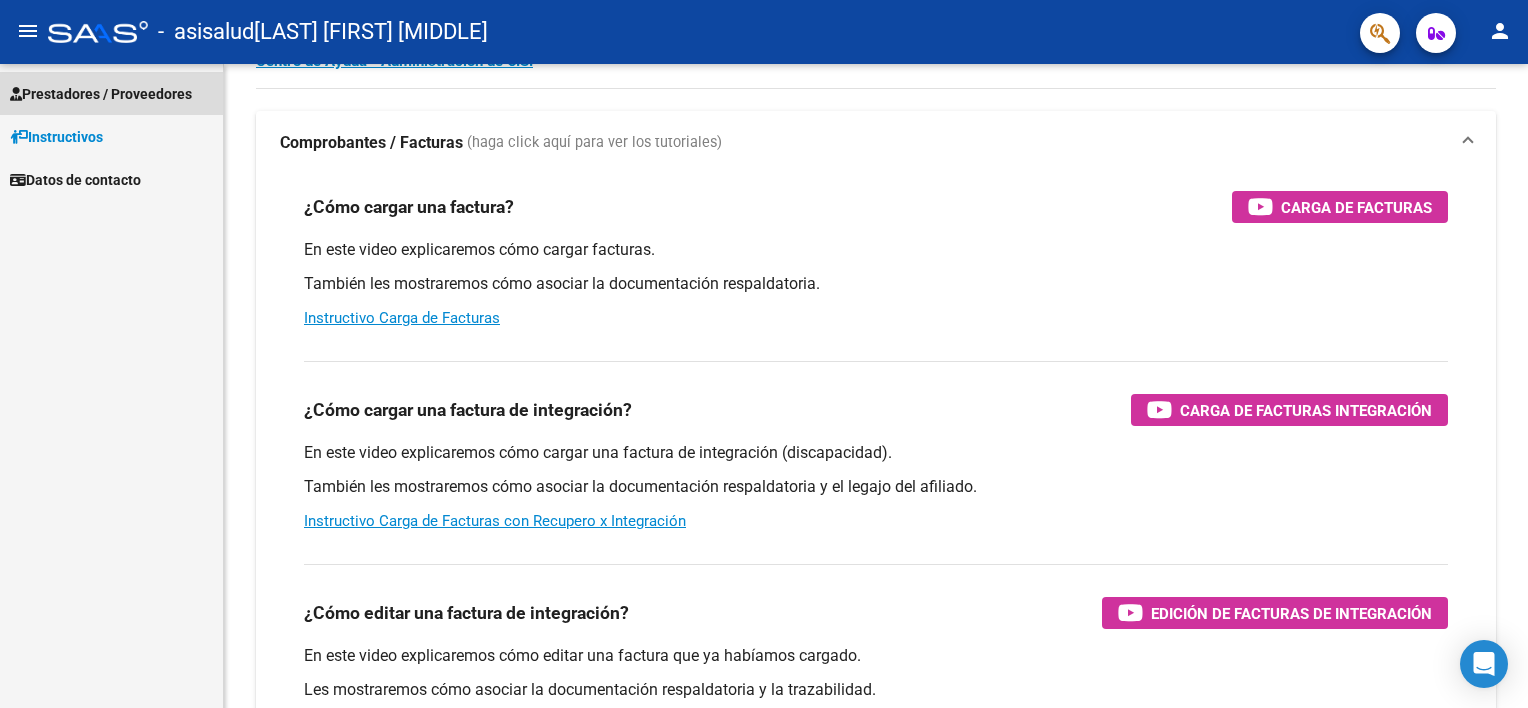 click on "Prestadores / Proveedores" at bounding box center (101, 94) 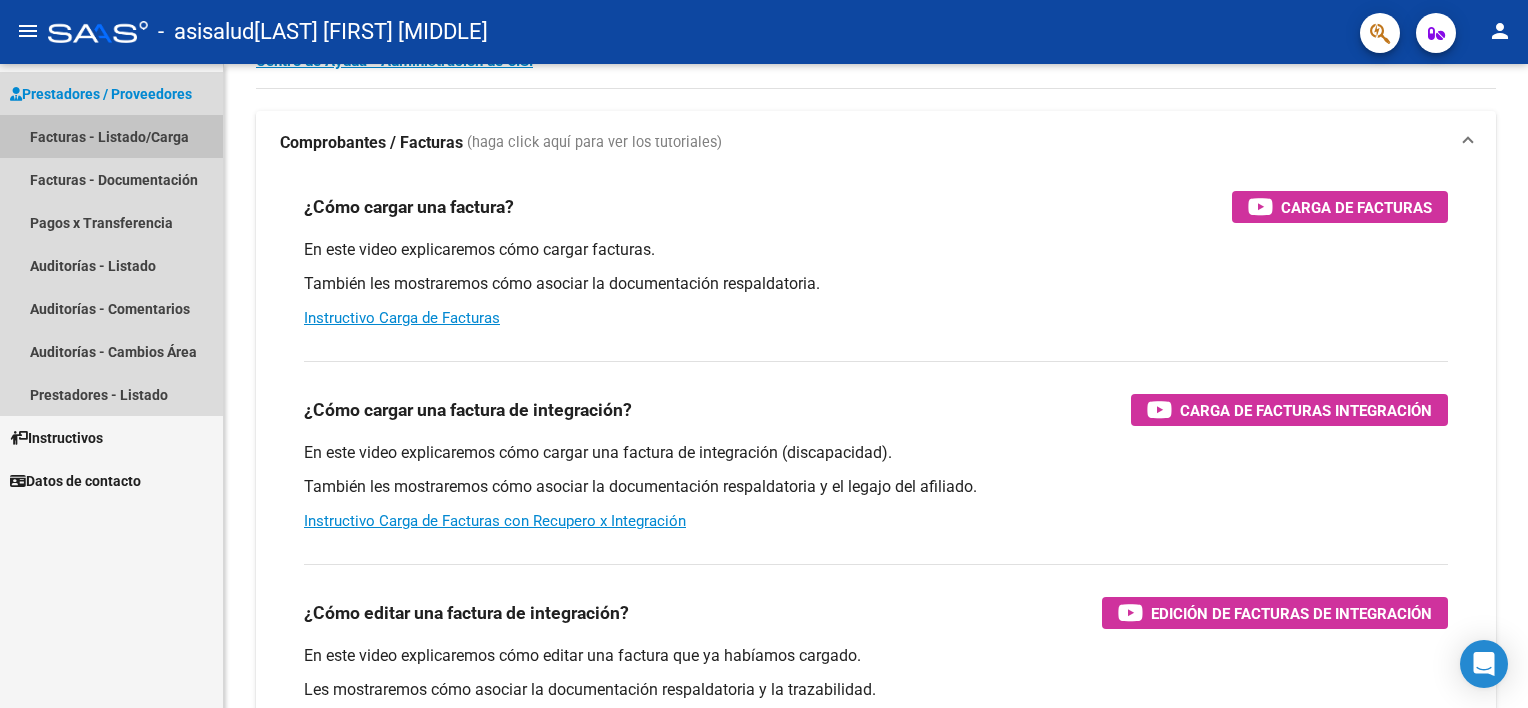 click on "Facturas - Listado/Carga" at bounding box center [111, 136] 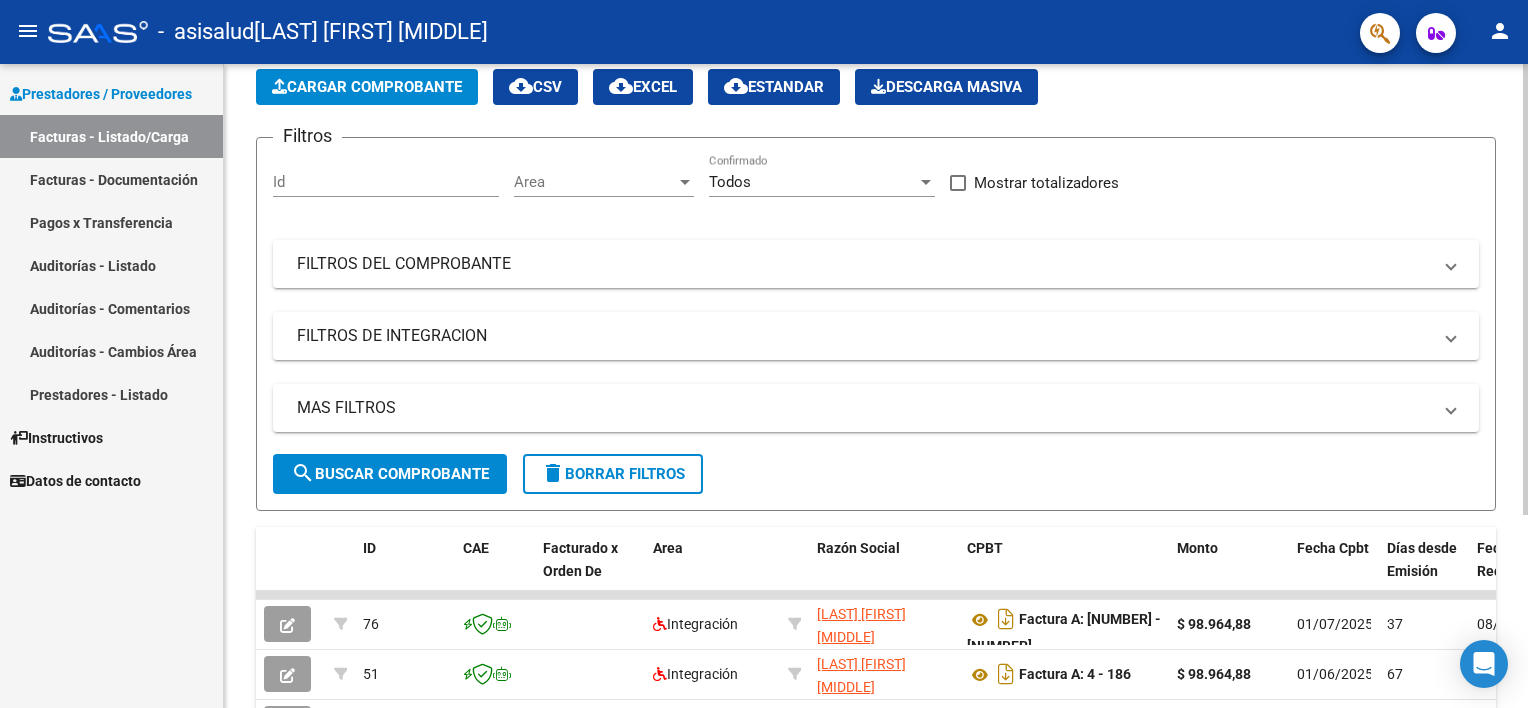 scroll, scrollTop: 0, scrollLeft: 0, axis: both 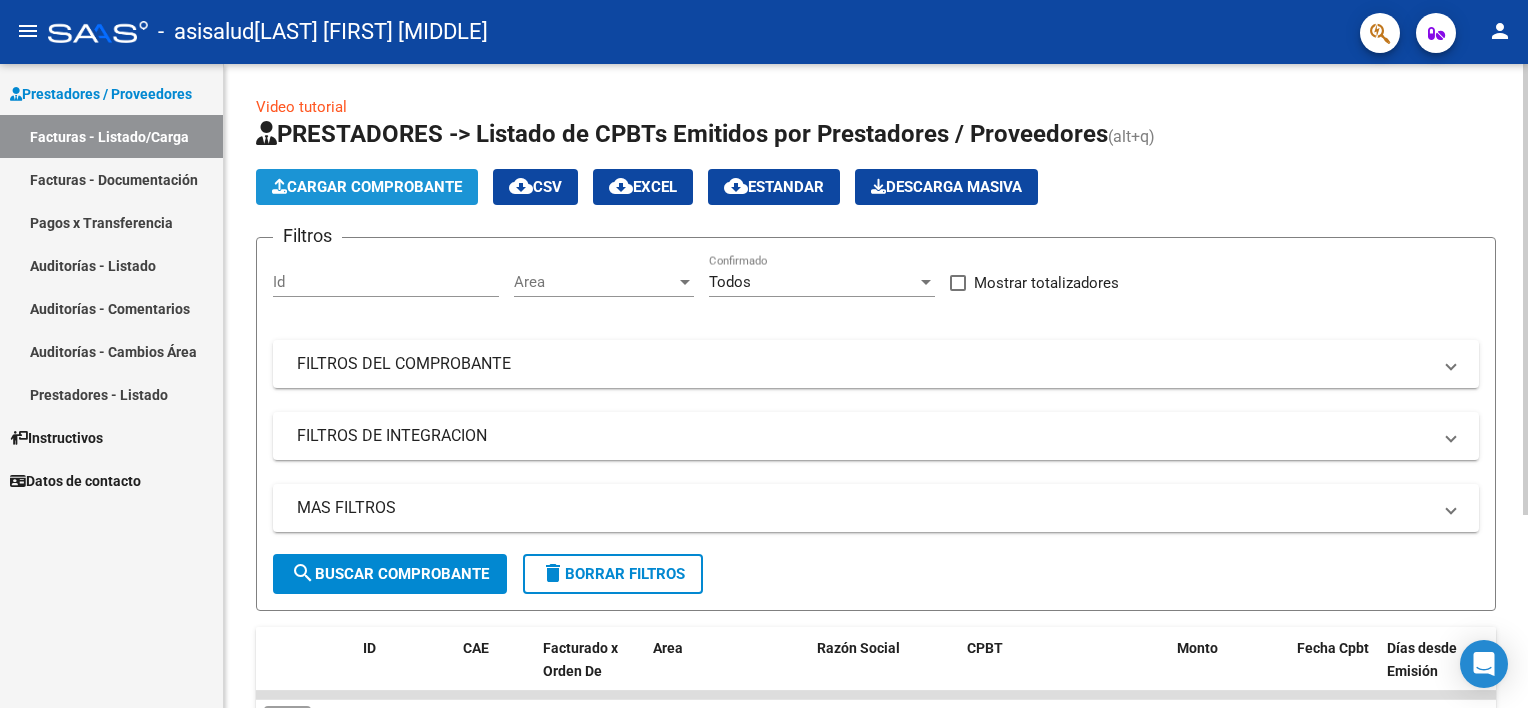 click on "Cargar Comprobante" 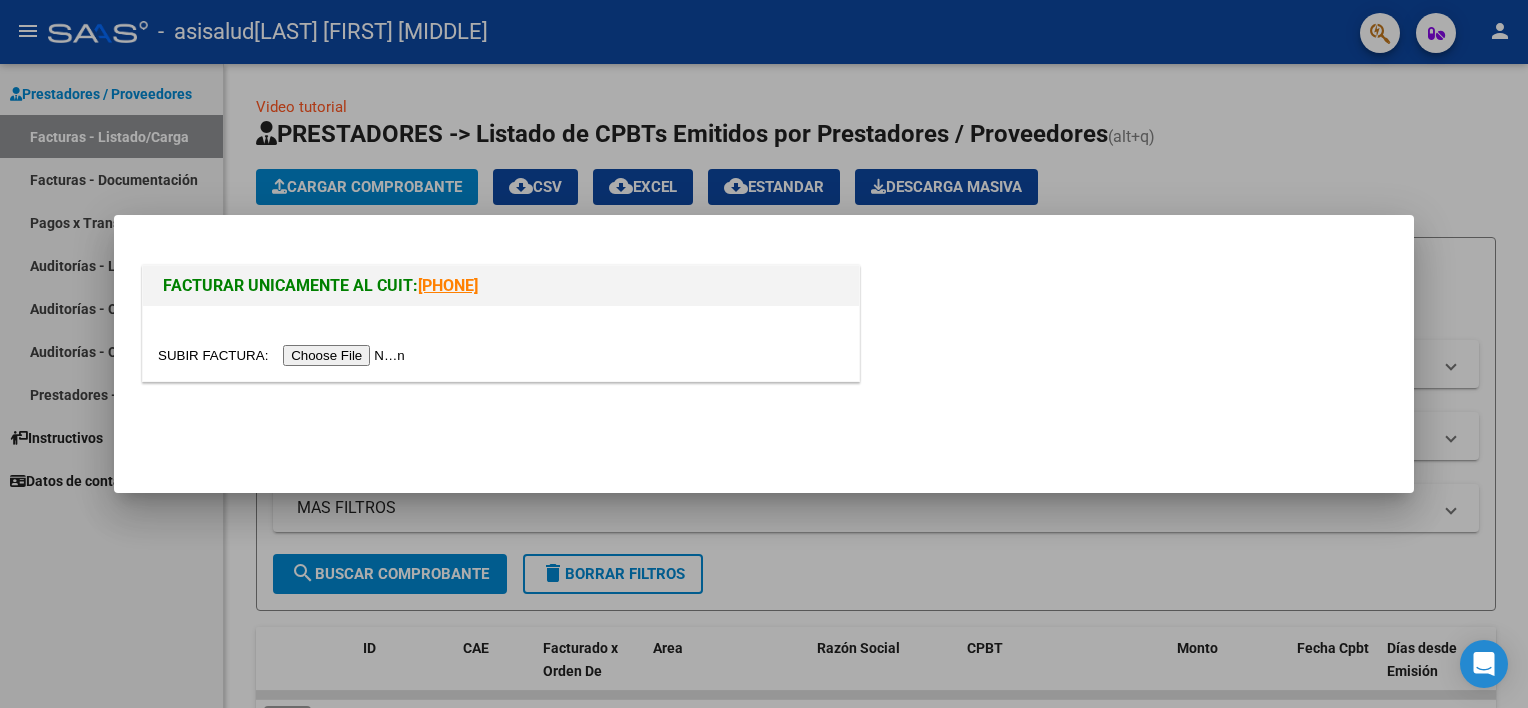 click at bounding box center (284, 355) 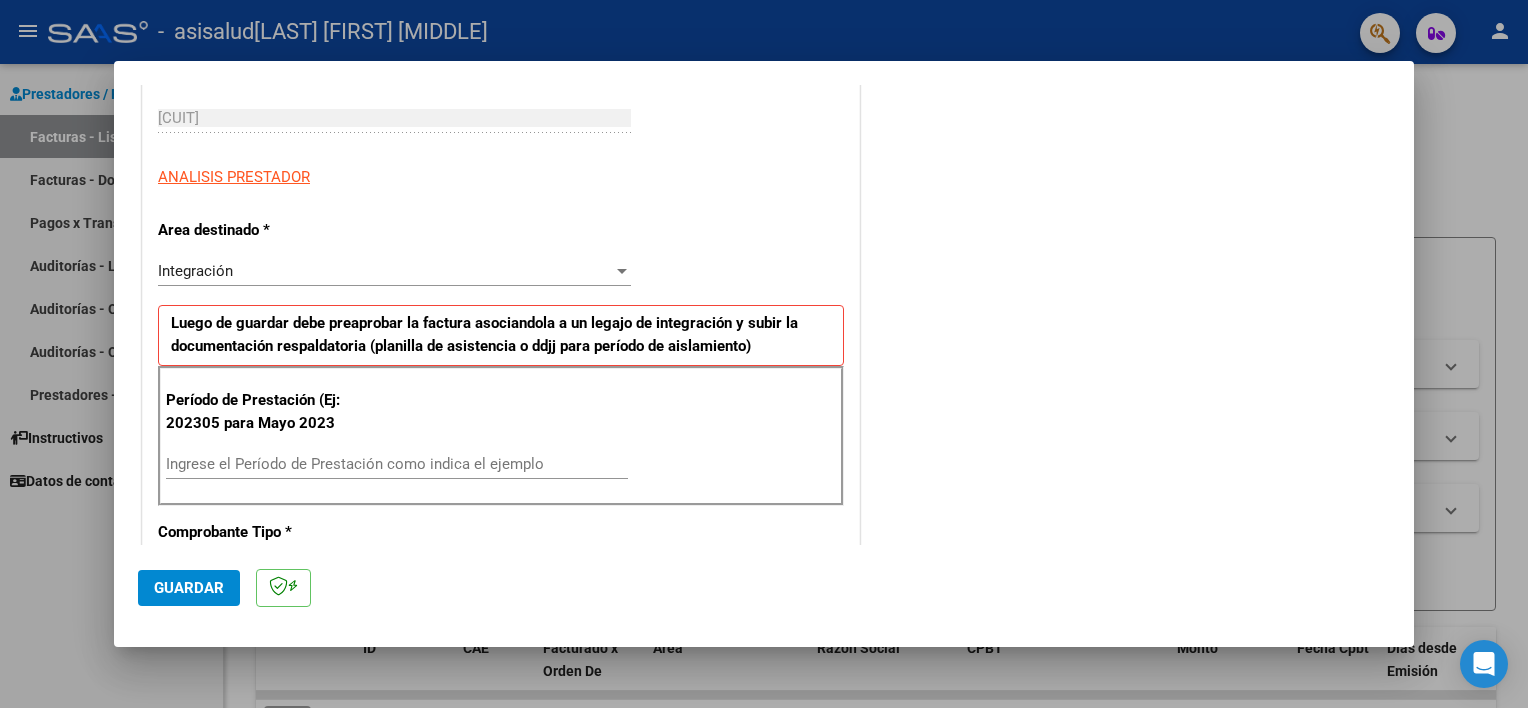 scroll, scrollTop: 400, scrollLeft: 0, axis: vertical 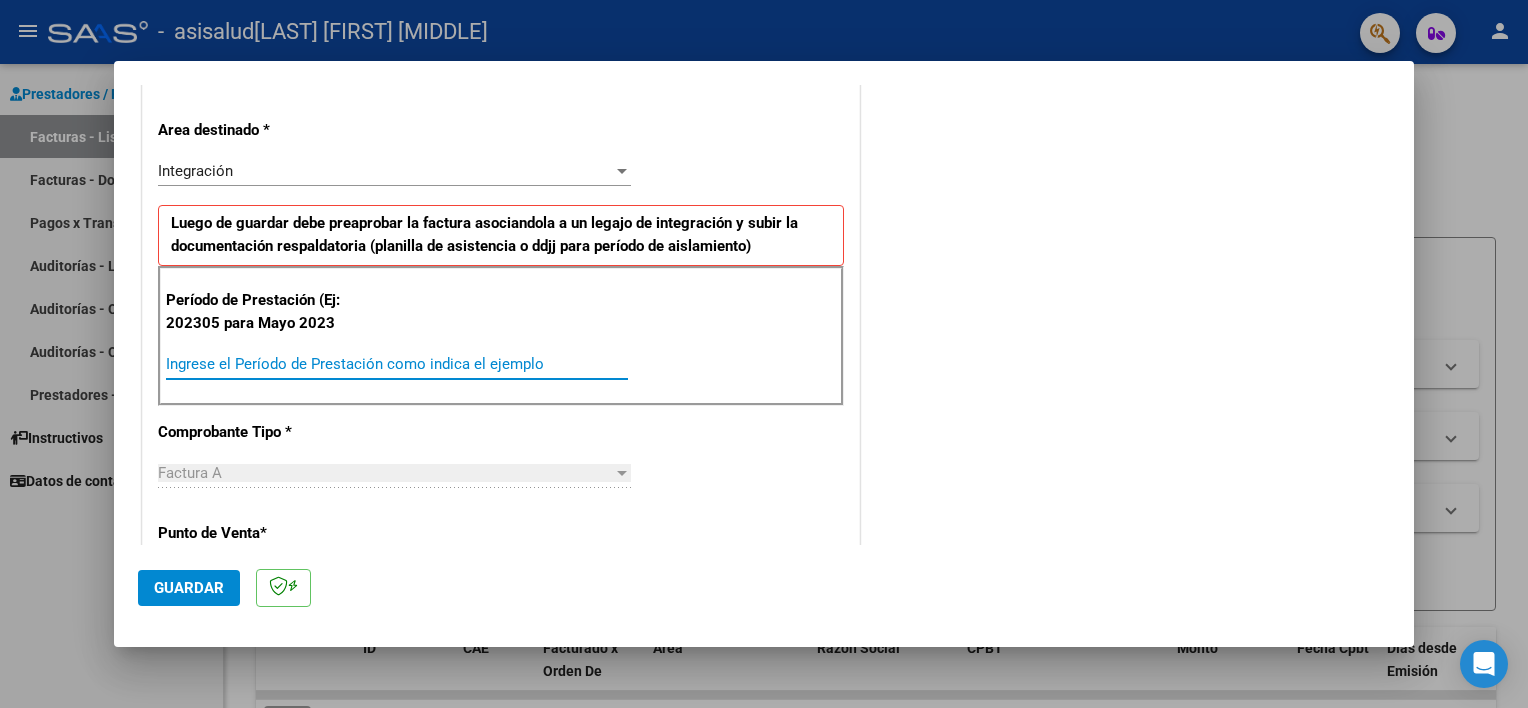 click on "Ingrese el Período de Prestación como indica el ejemplo" at bounding box center [397, 364] 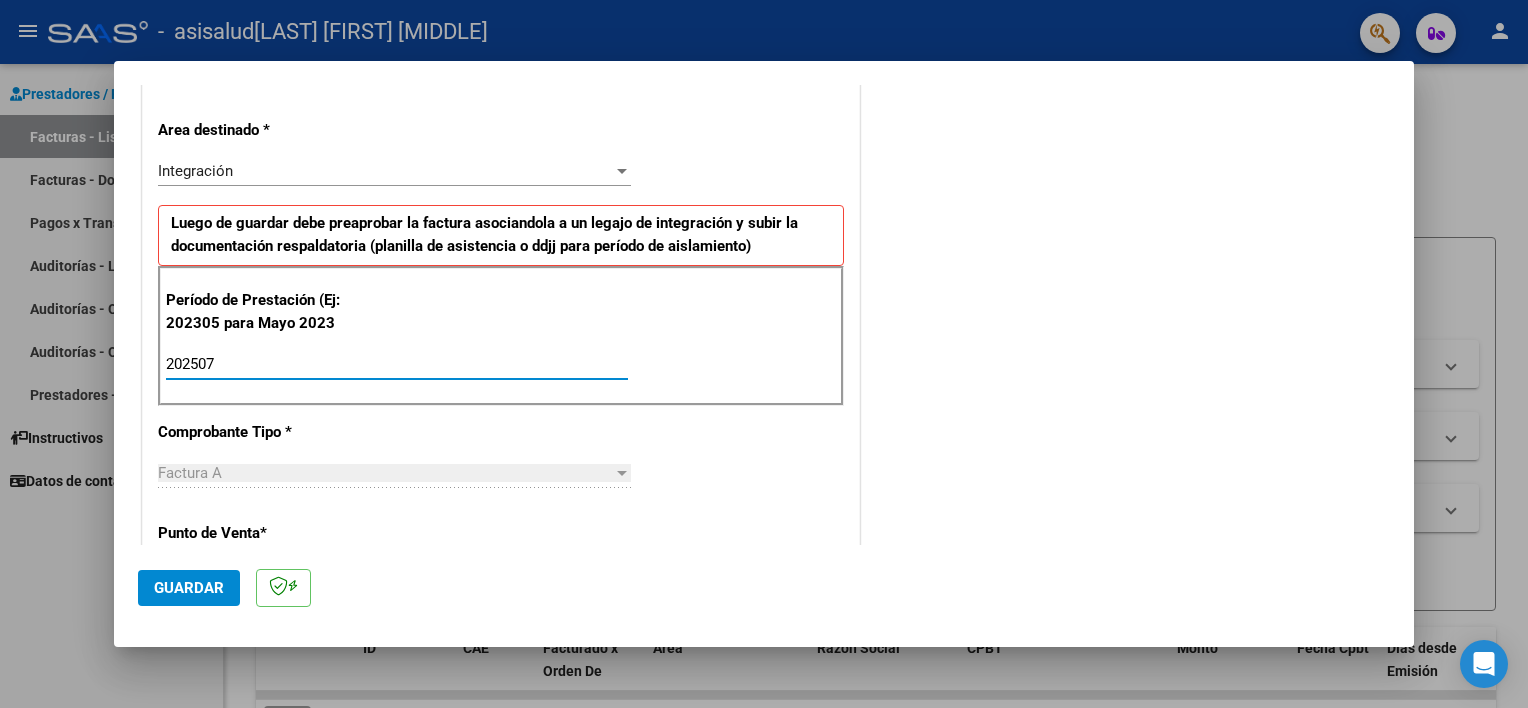 type on "202507" 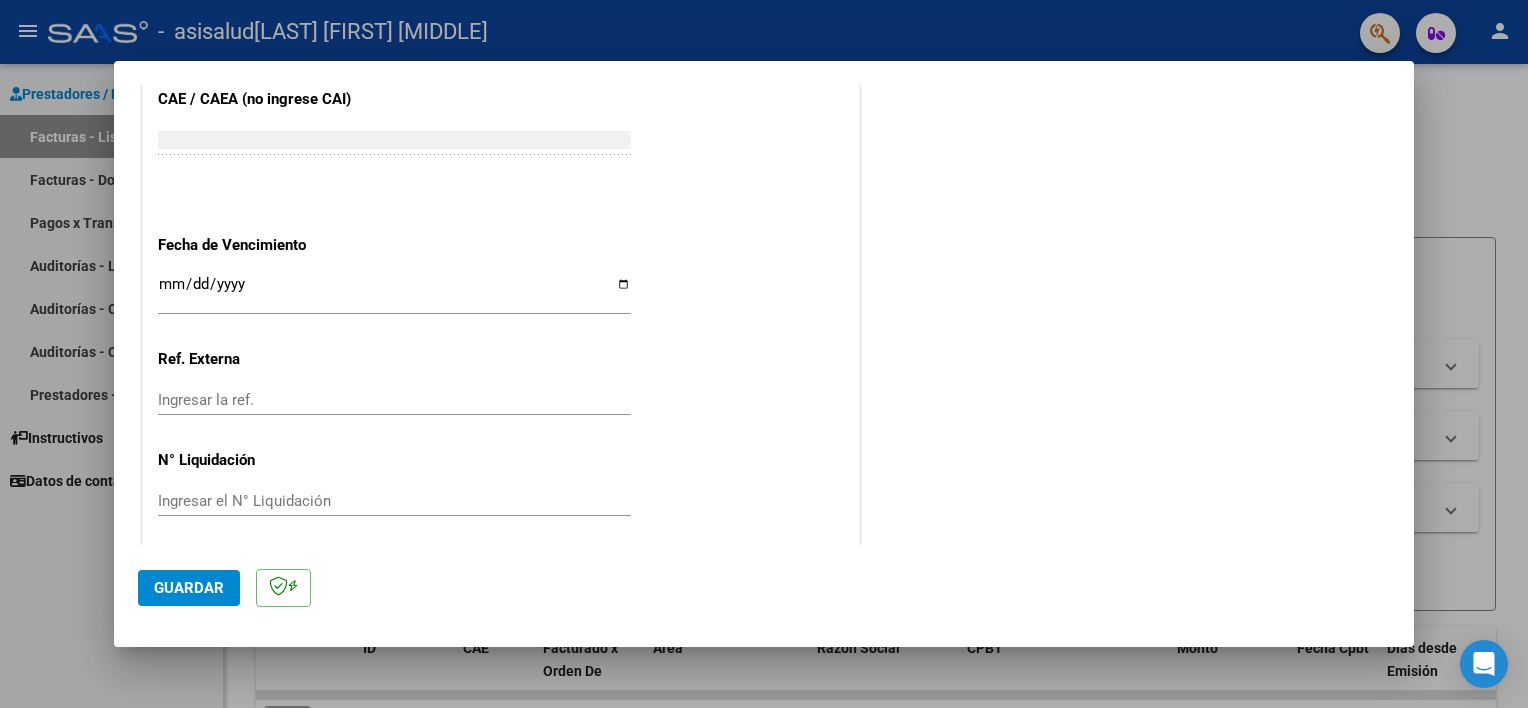 scroll, scrollTop: 1260, scrollLeft: 0, axis: vertical 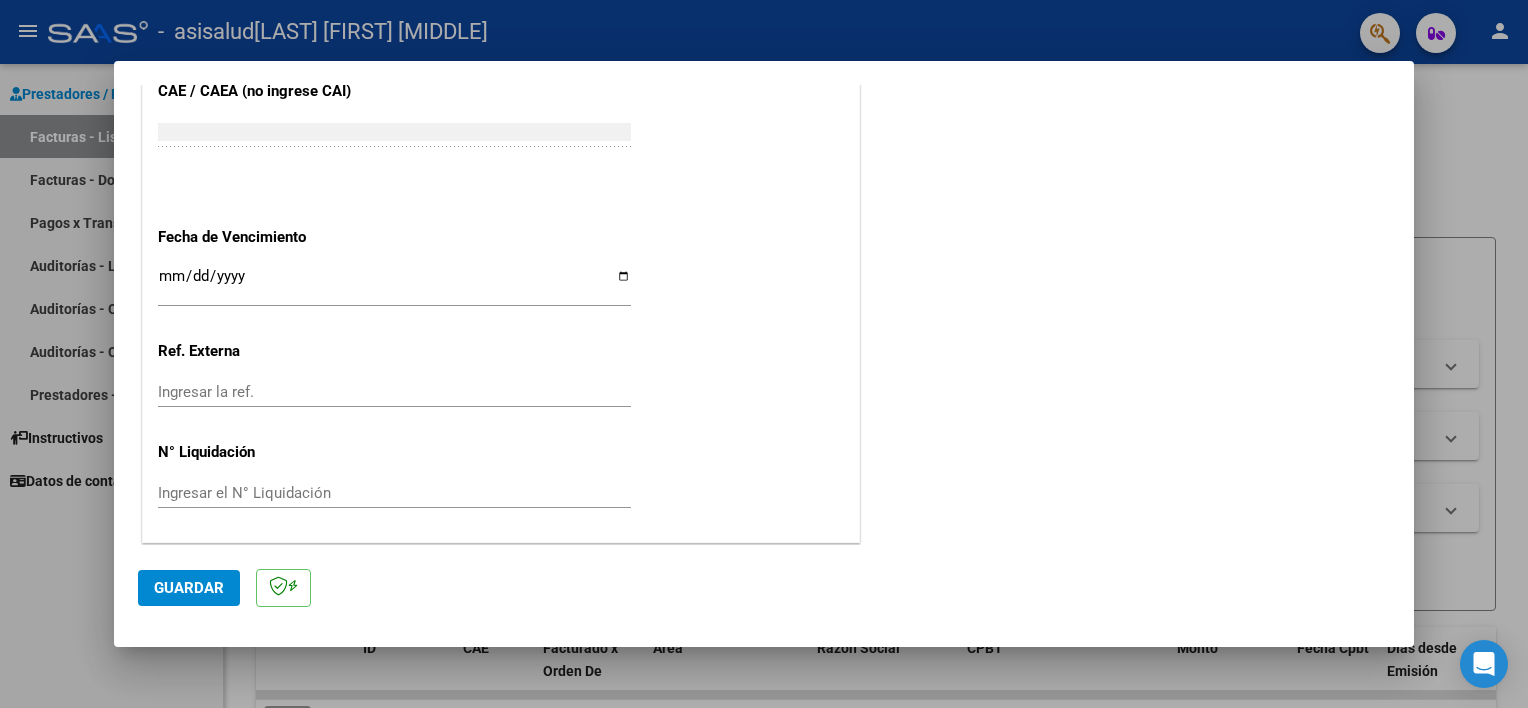 click on "COMPROBANTE VER COMPROBANTE          El comprobante fue leído exitosamente.  DATOS DEL COMPROBANTE CUIT  *   27-32237239-1 Ingresar CUIT  ANALISIS PRESTADOR  Area destinado * Integración Seleccionar Area Luego de guardar debe preaprobar la factura asociandola a un legajo de integración y subir la documentación respaldatoria (planilla de asistencia o ddjj para período de aislamiento)  Período de Prestación (Ej: 202305 para Mayo 2023    202507 Ingrese el Período de Prestación como indica el ejemplo   Comprobante Tipo * Factura A Seleccionar Tipo Punto de Venta  *   4 Ingresar el Nro.  Número  *   213 Ingresar el Nro.  Monto  *   $ 98.964,88 Ingresar el monto  Fecha del Cpbt.  *   2025-08-01 Ingresar la fecha  CAE / CAEA (no ingrese CAI)    75311977966298 Ingresar el CAE o CAEA (no ingrese CAI)  Fecha de Vencimiento    Ingresar la fecha  Ref. Externa    Ingresar la ref.  N° Liquidación    Ingresar el N° Liquidación  COMENTARIOS Comentarios del Prestador / Gerenciador:" at bounding box center [764, 315] 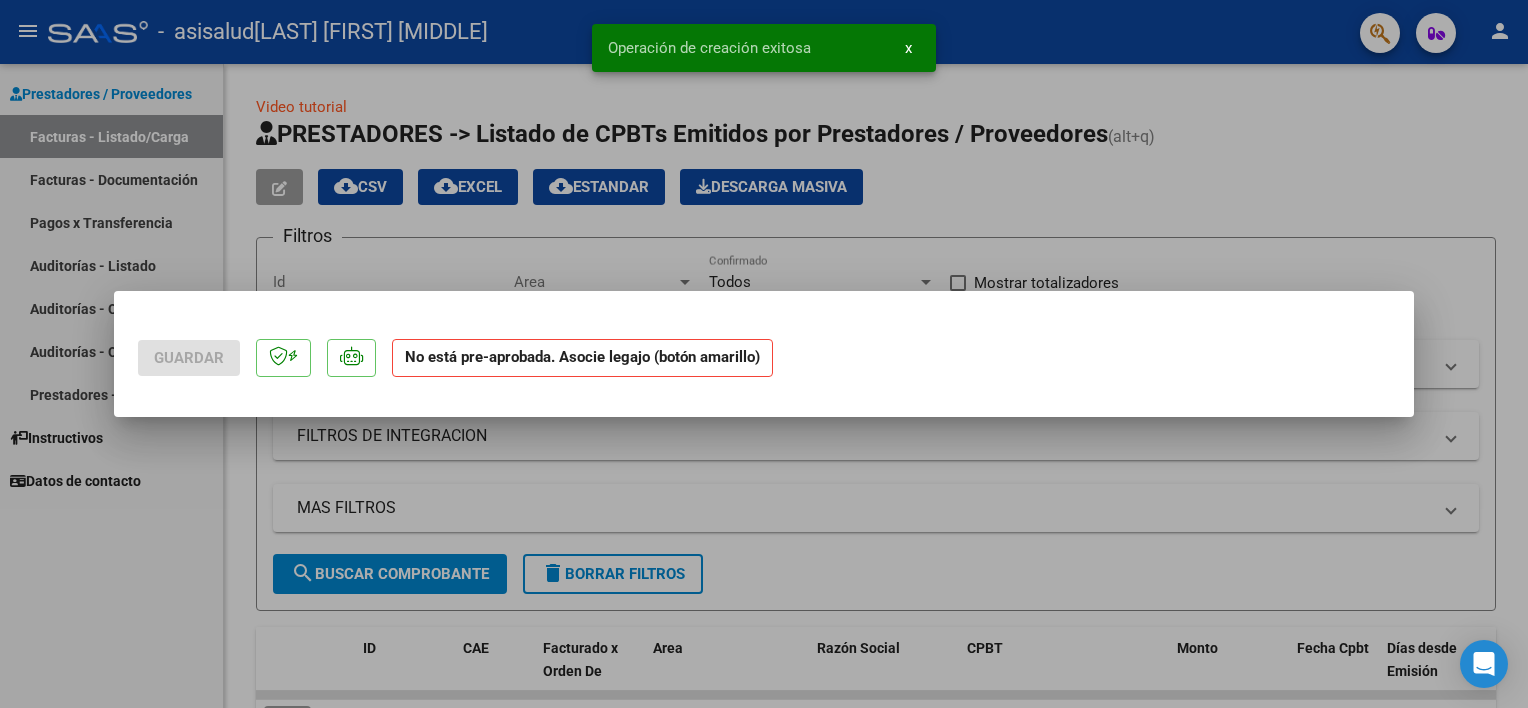 scroll, scrollTop: 0, scrollLeft: 0, axis: both 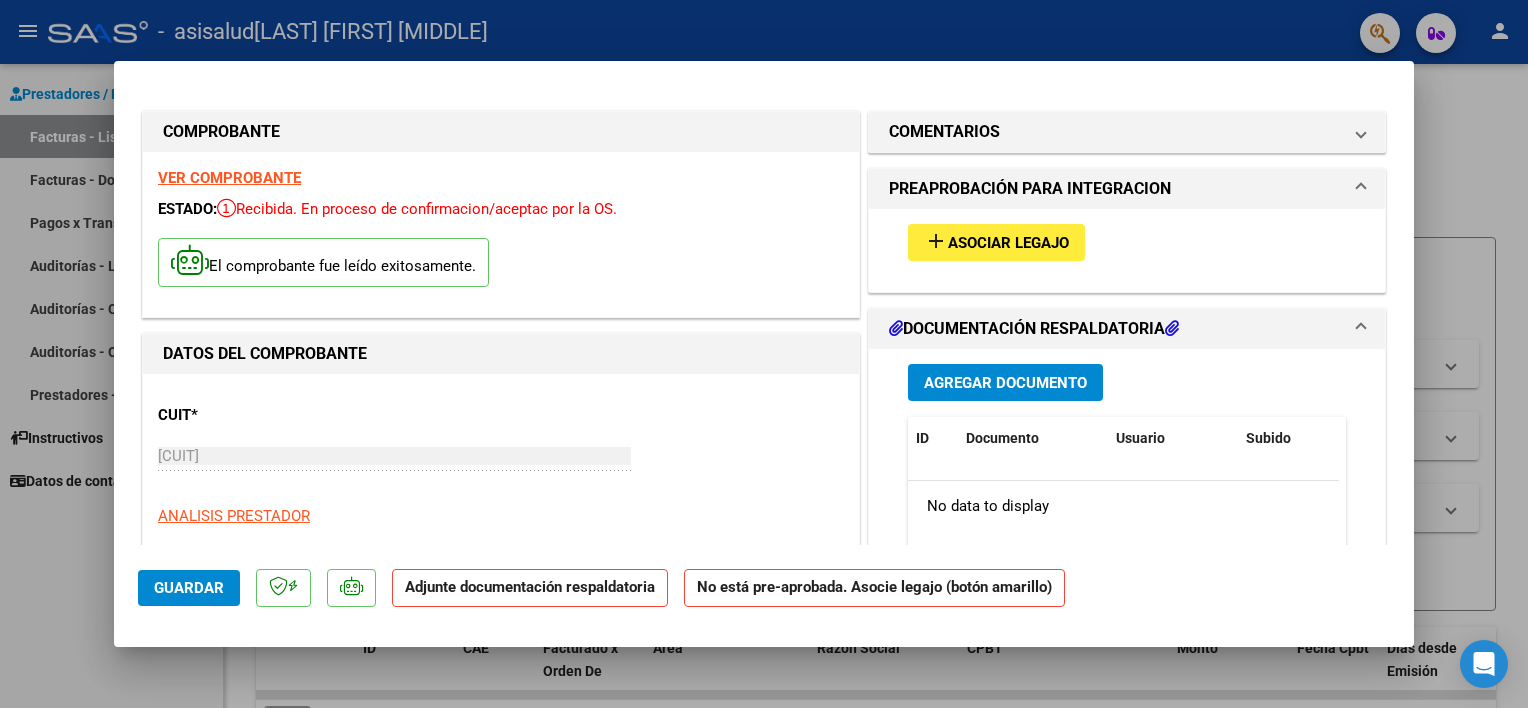 click on "Asociar Legajo" at bounding box center [1008, 243] 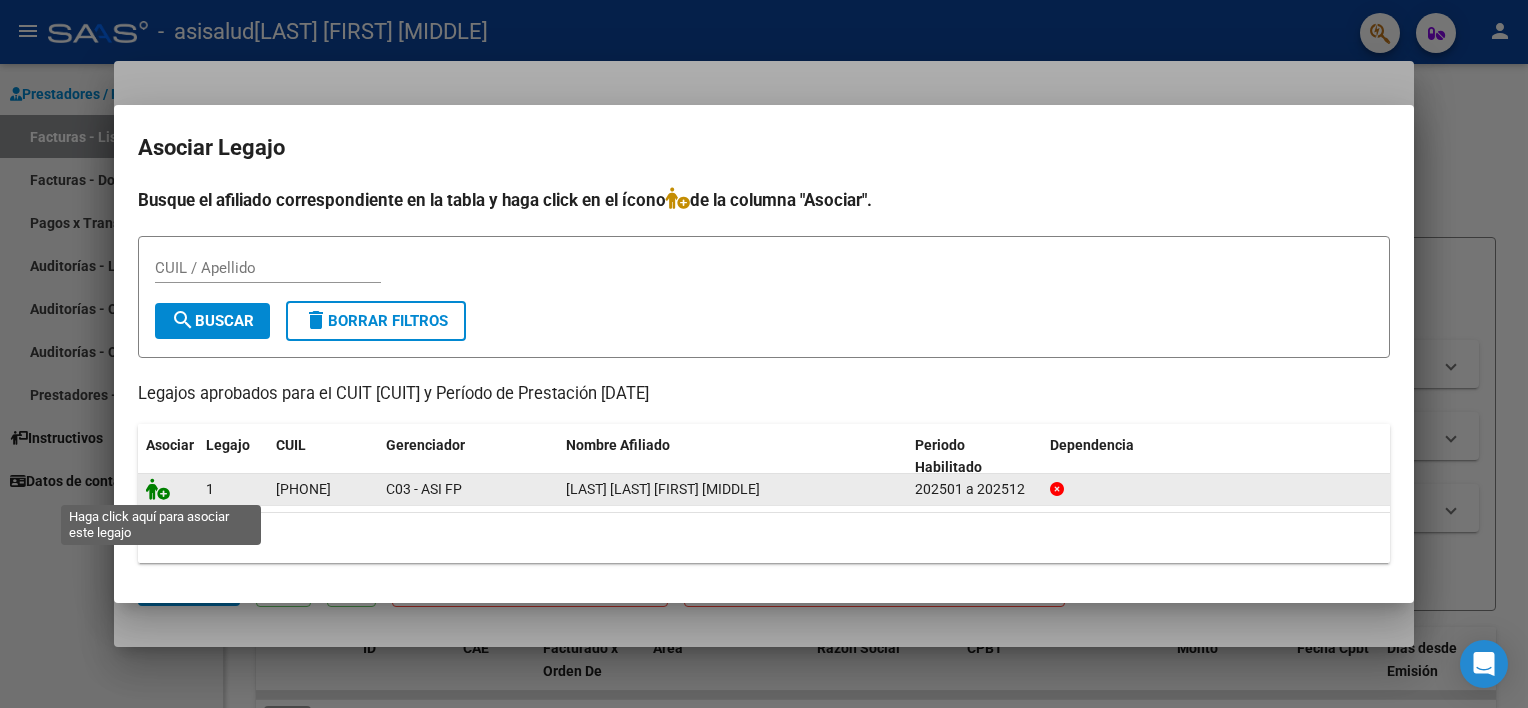 click 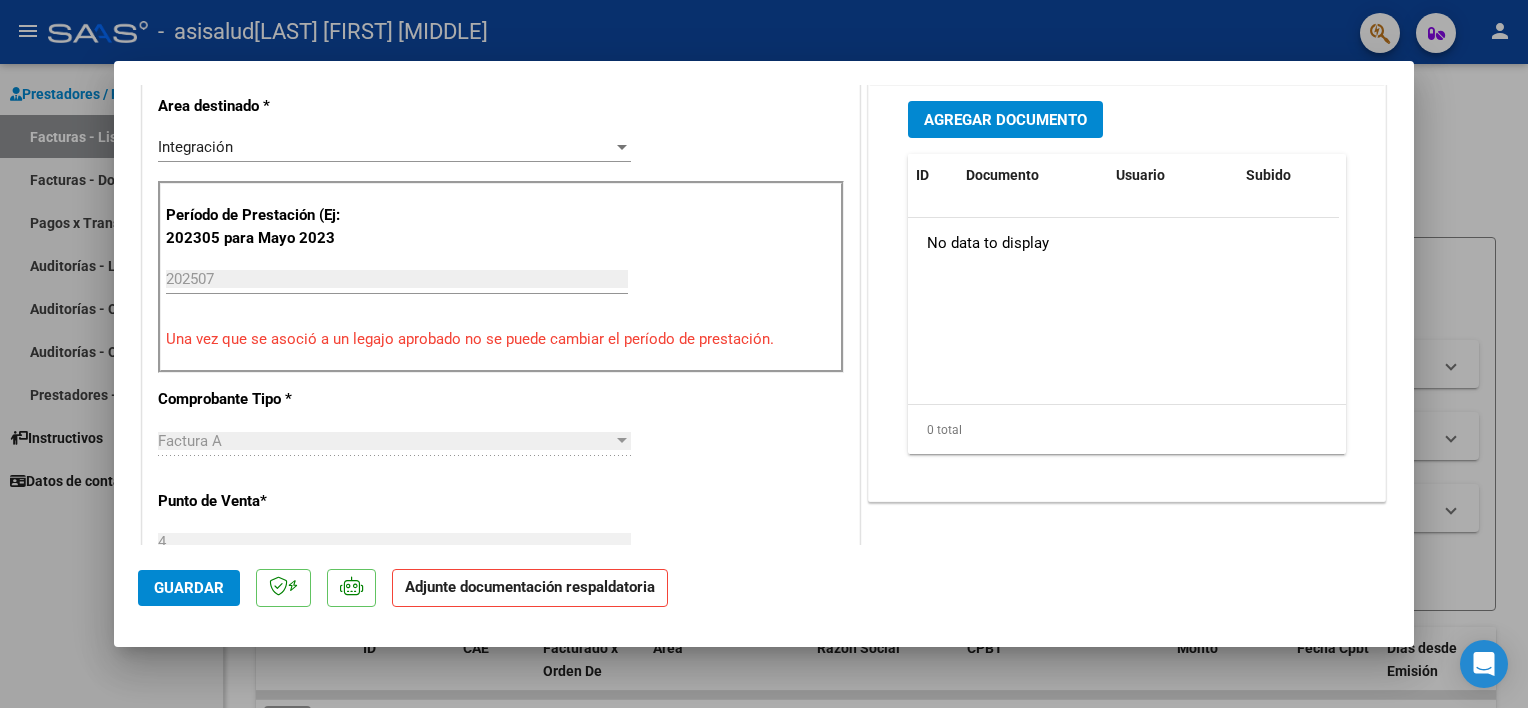 scroll, scrollTop: 400, scrollLeft: 0, axis: vertical 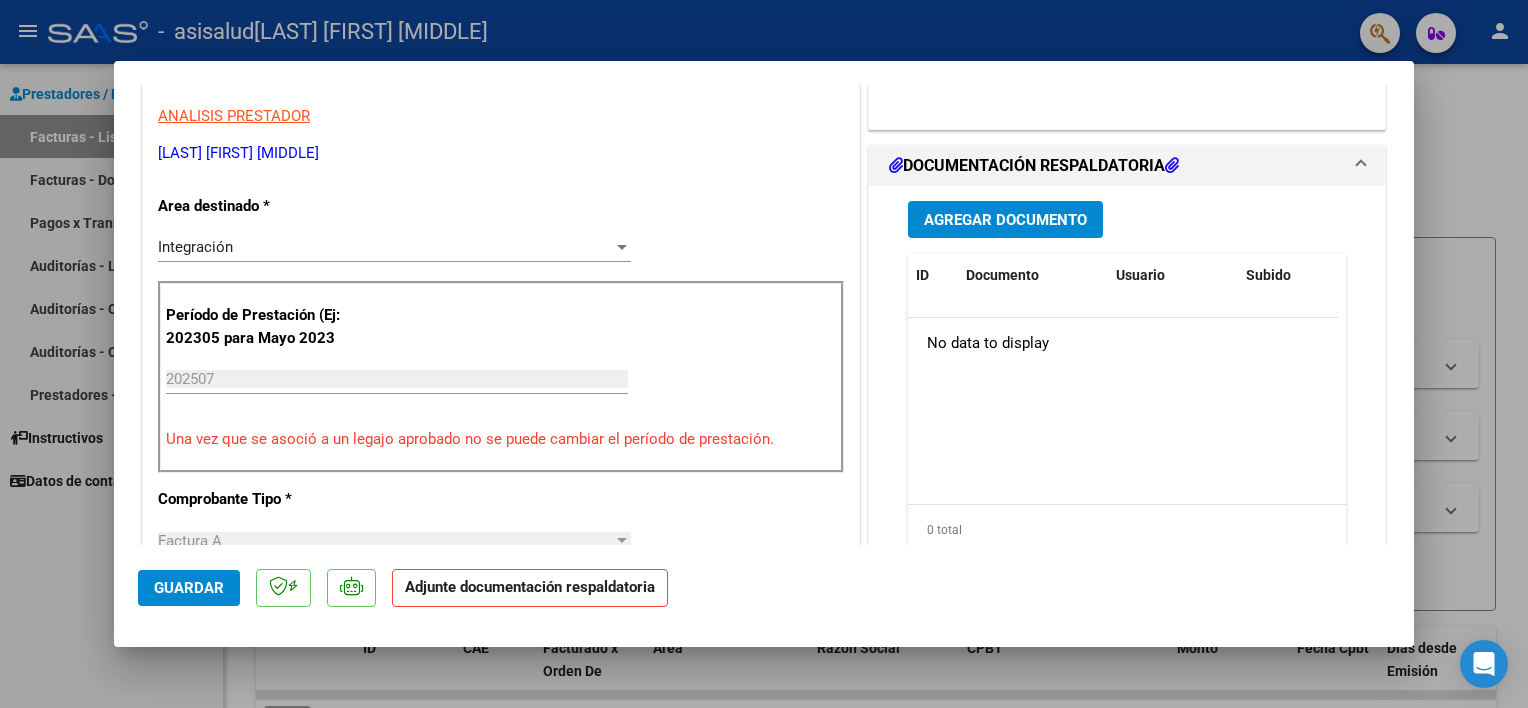 click on "Agregar Documento" at bounding box center (1005, 220) 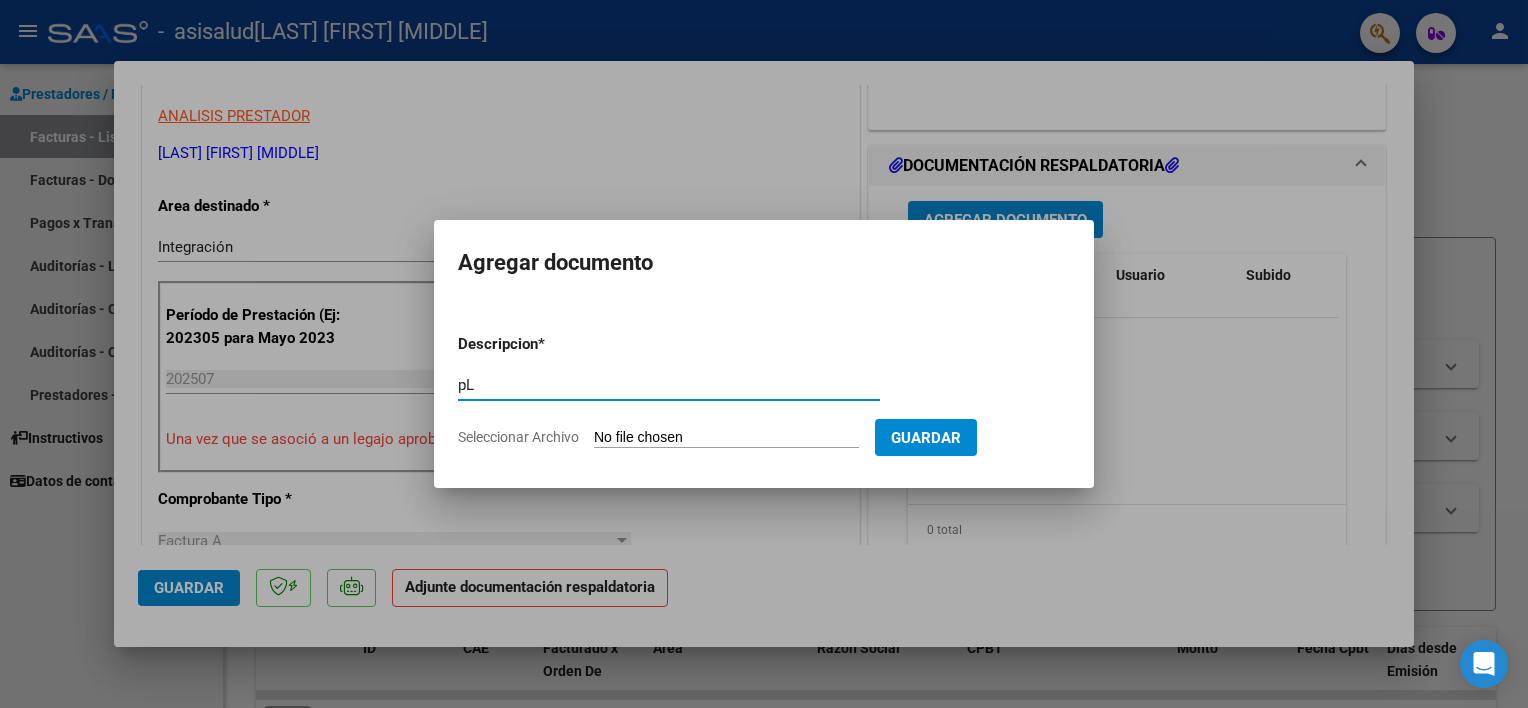 type on "PLANILLA DE ASISTENCIA" 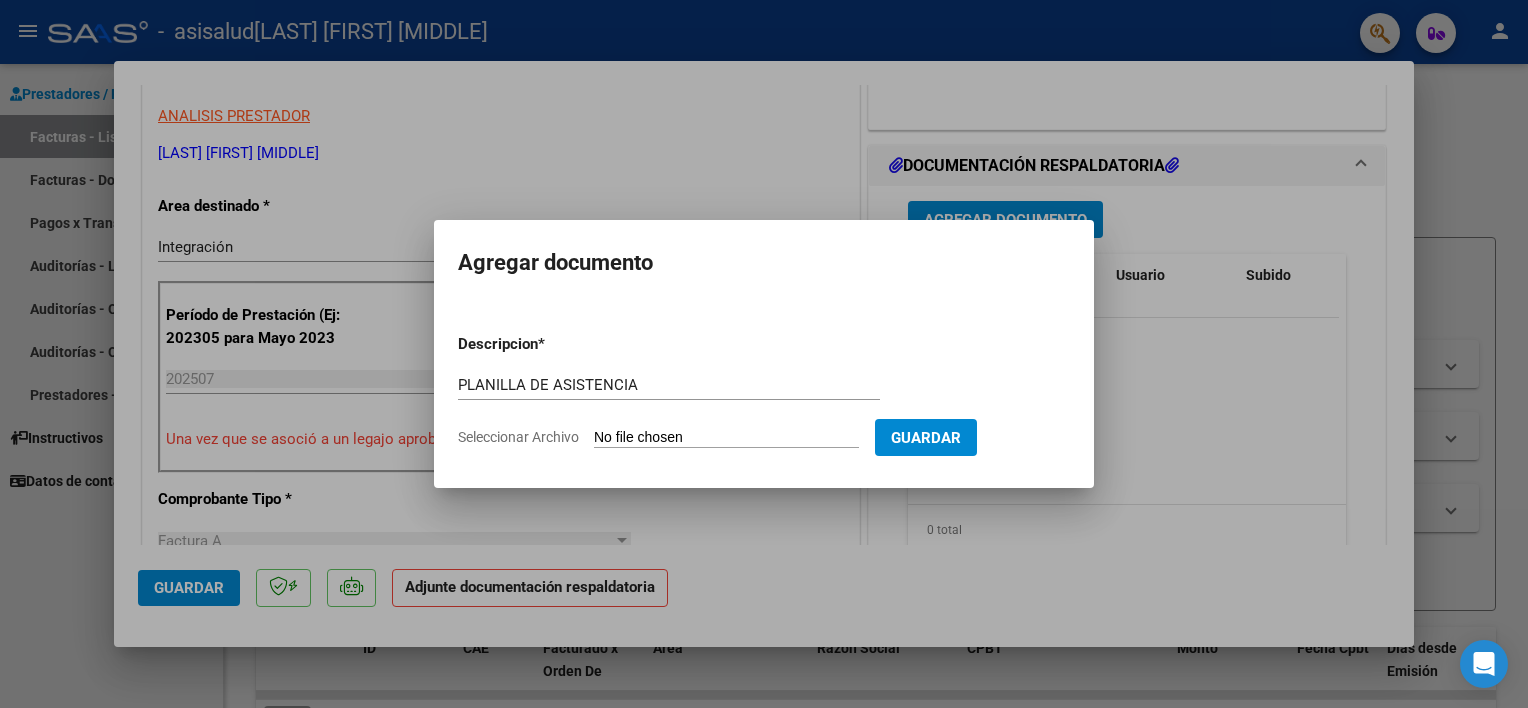 click on "Seleccionar Archivo" at bounding box center [726, 438] 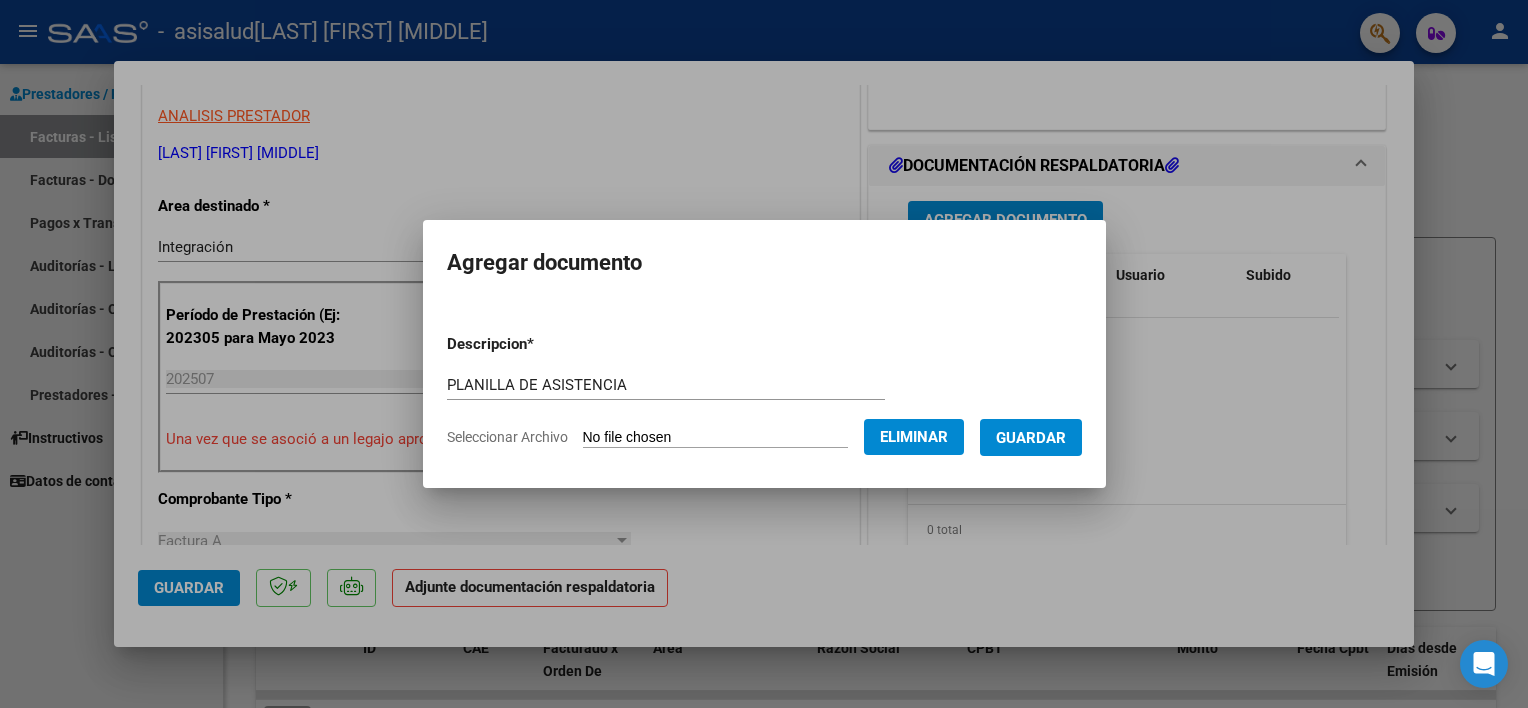 click on "Guardar" at bounding box center (1031, 438) 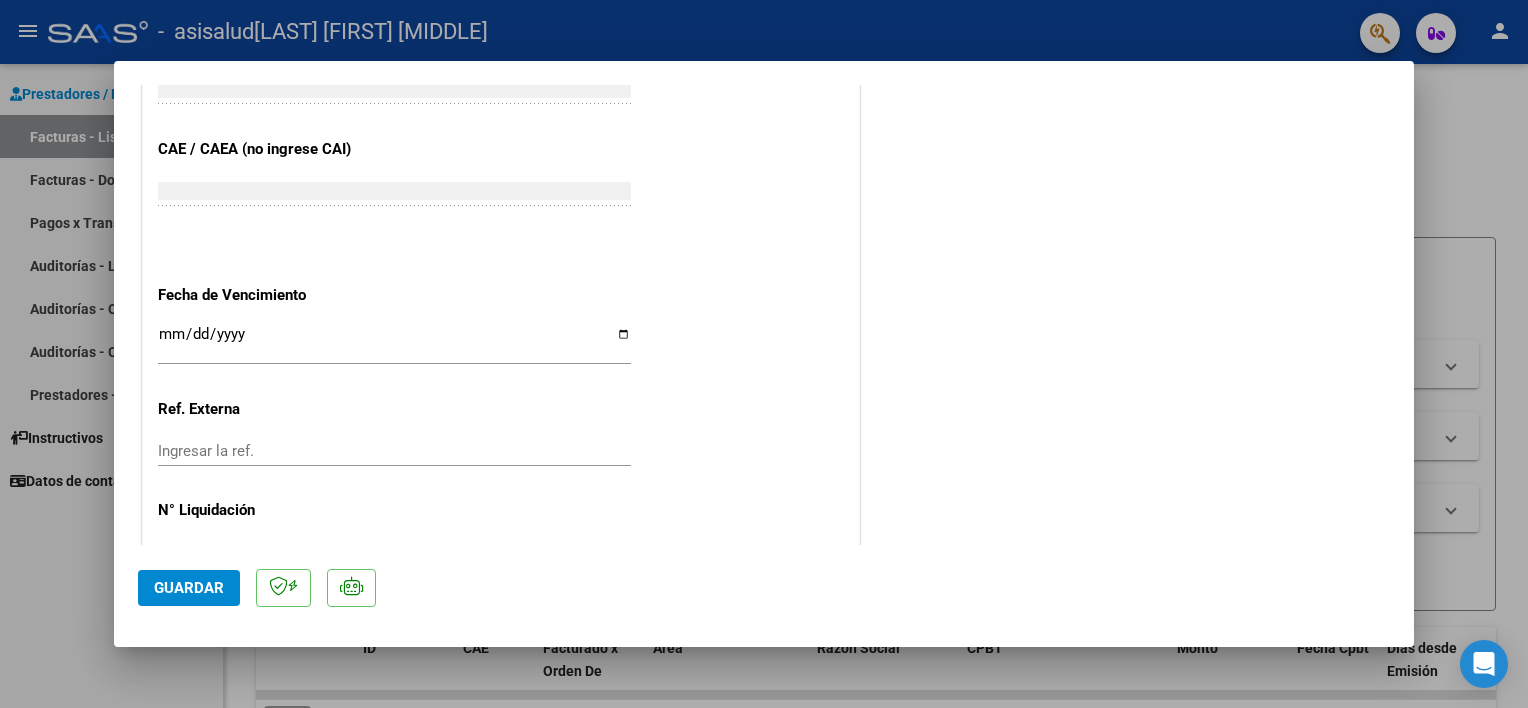 scroll, scrollTop: 1328, scrollLeft: 0, axis: vertical 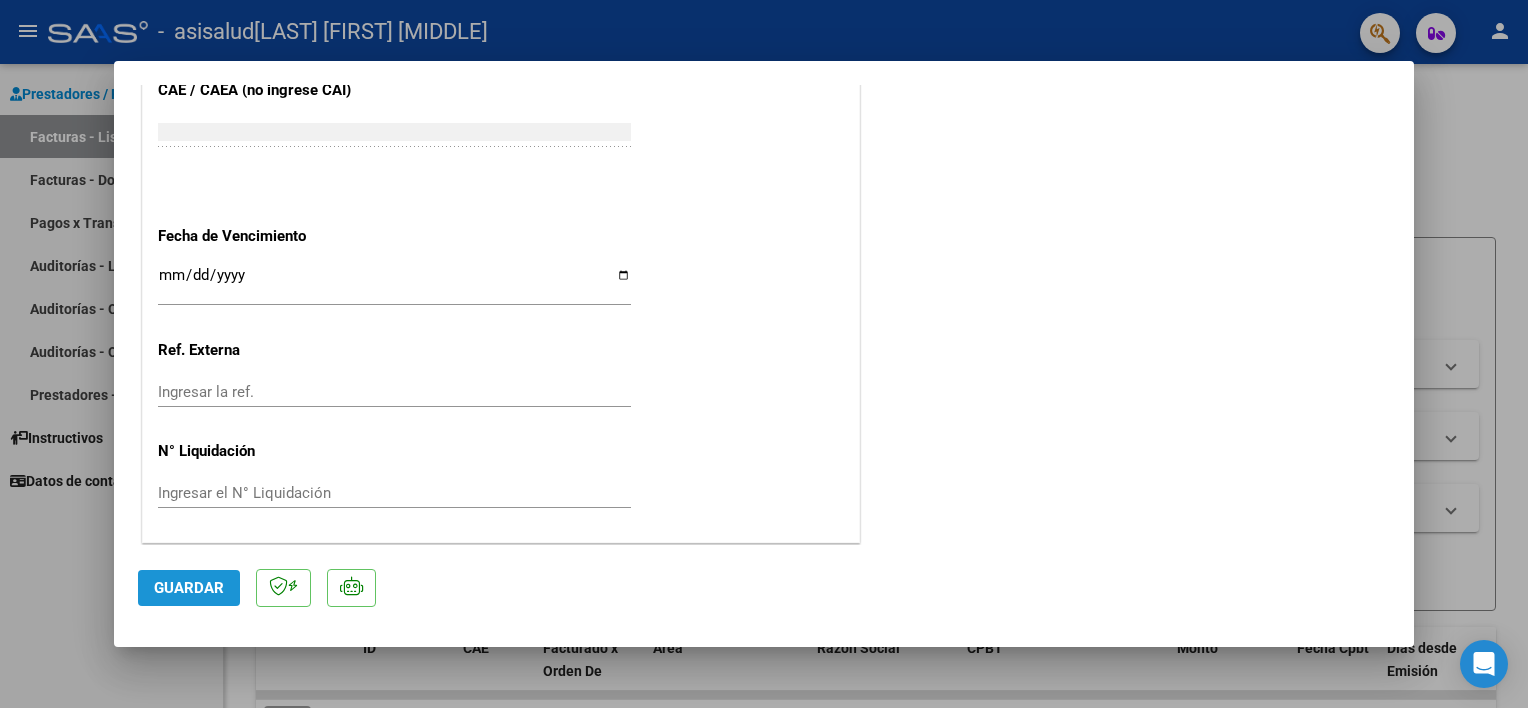 click on "Guardar" 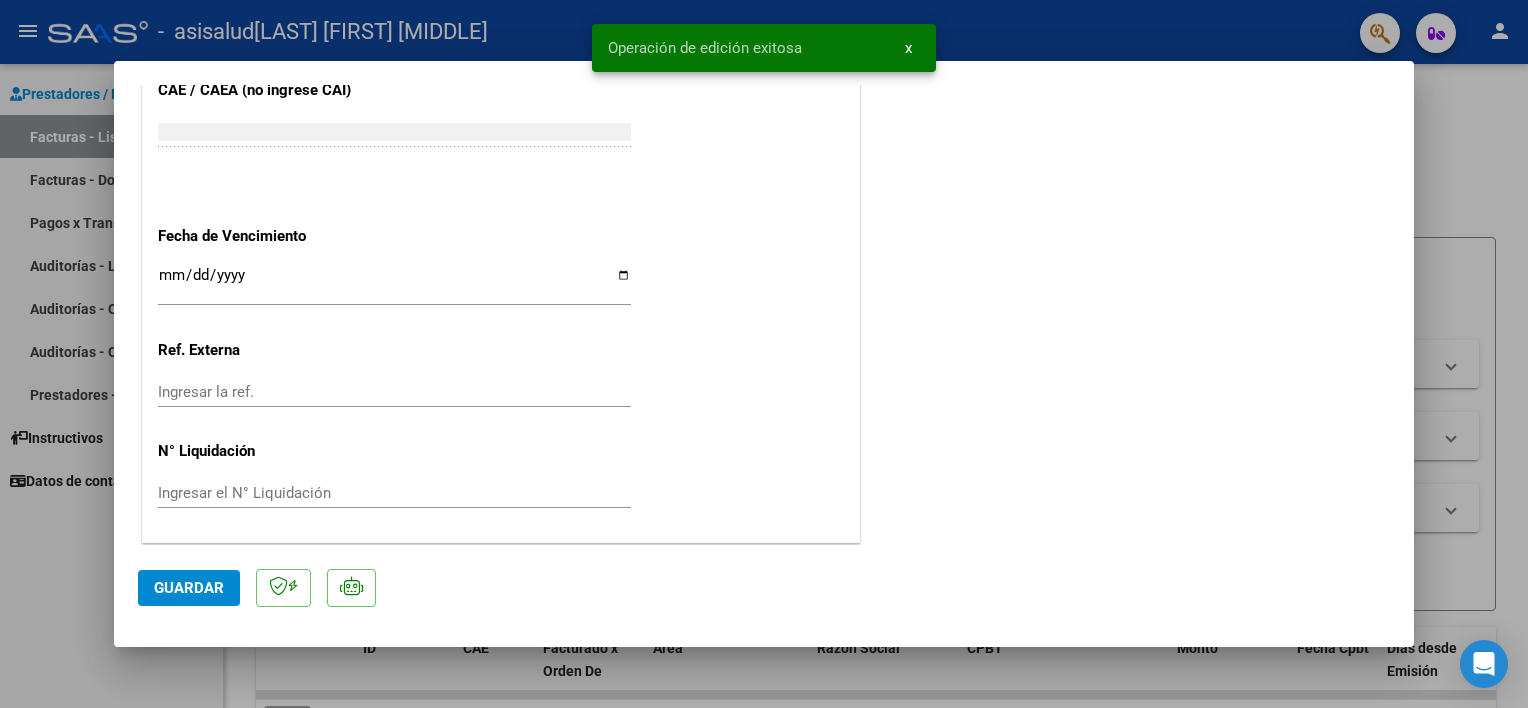 click at bounding box center [764, 354] 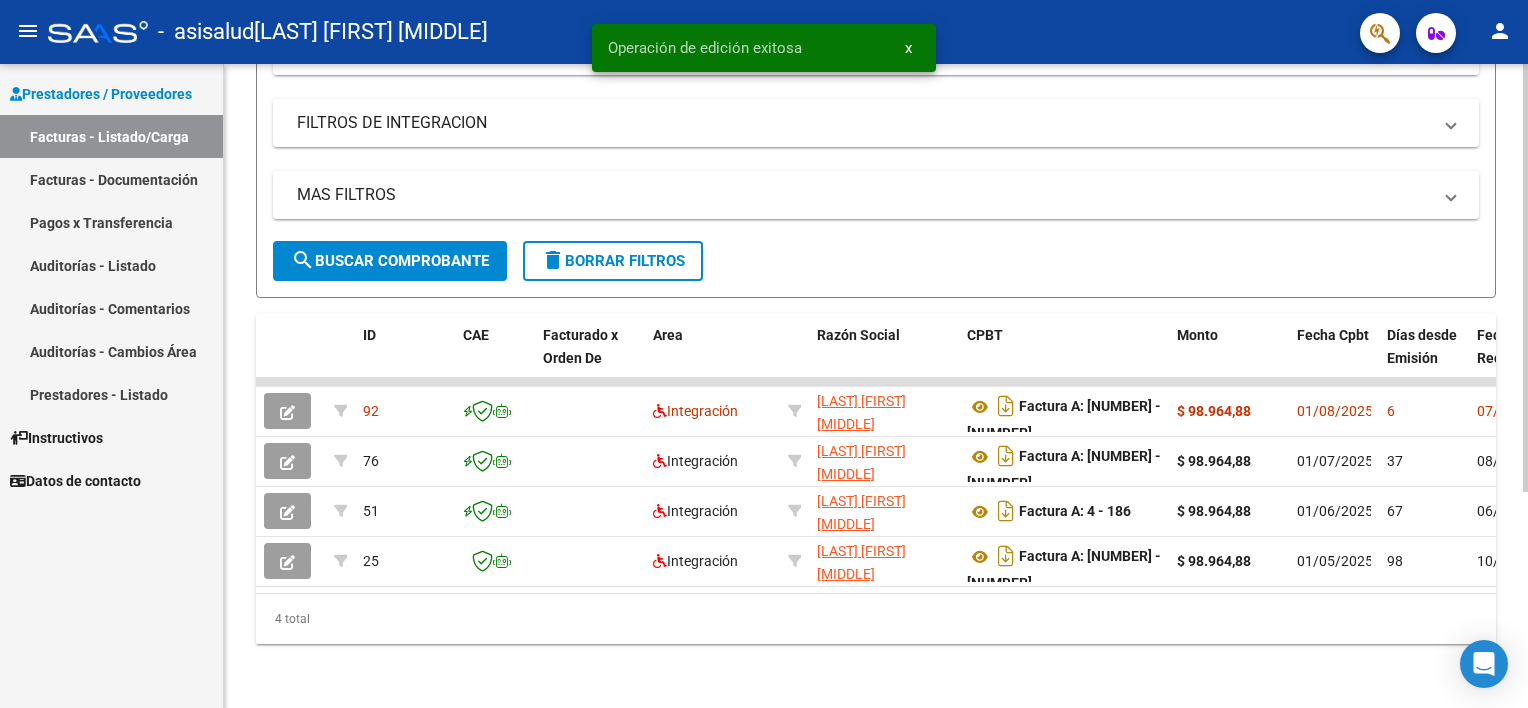scroll, scrollTop: 325, scrollLeft: 0, axis: vertical 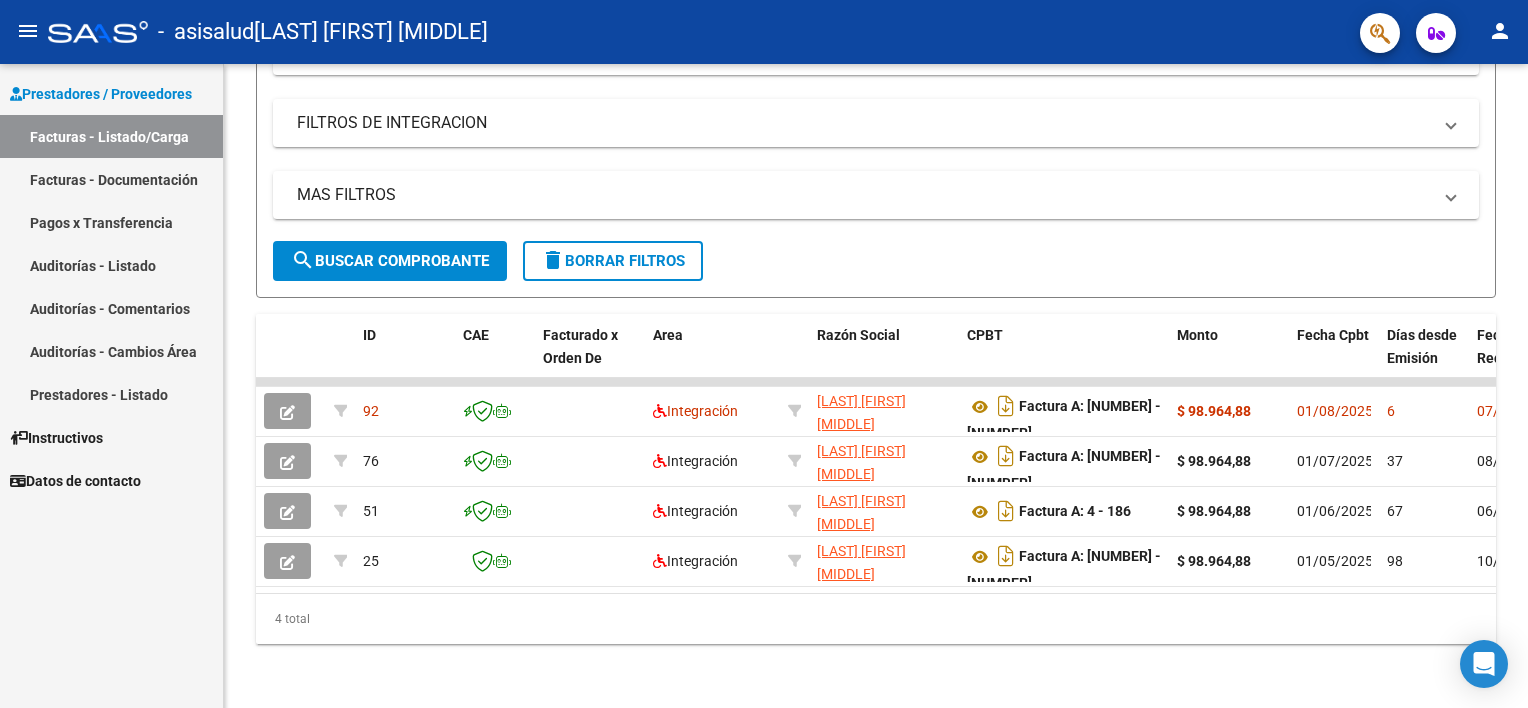 click on "person" 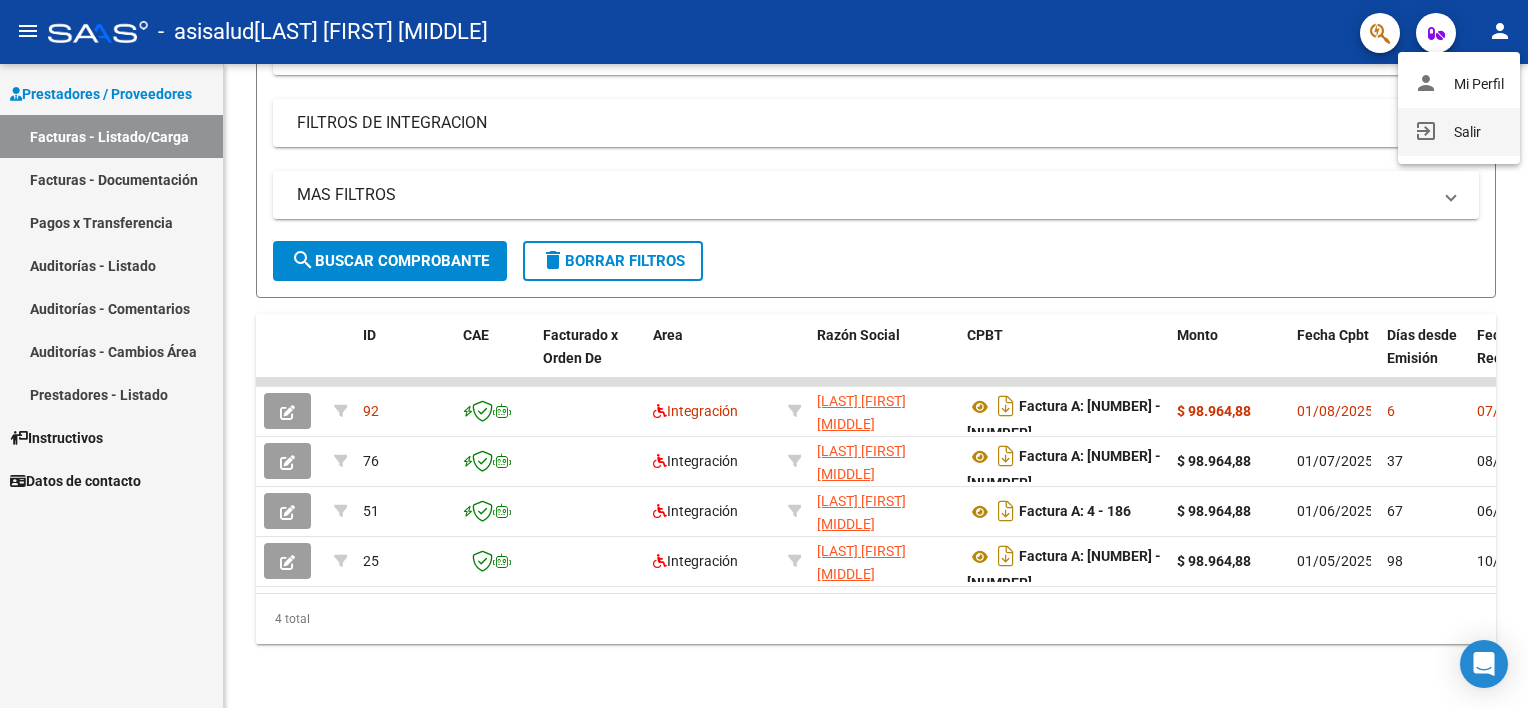 click on "exit_to_app  Salir" at bounding box center [1459, 132] 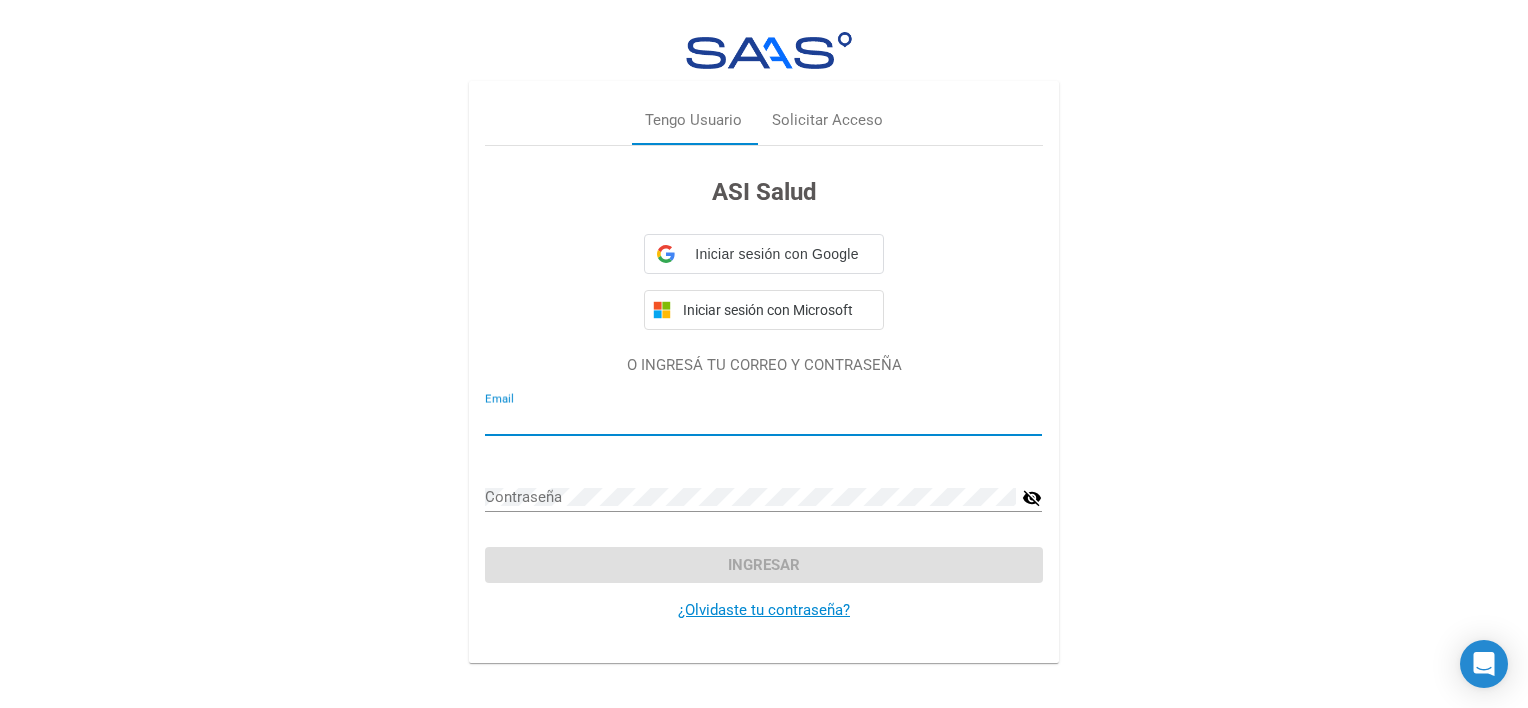 type on "[EMAIL]" 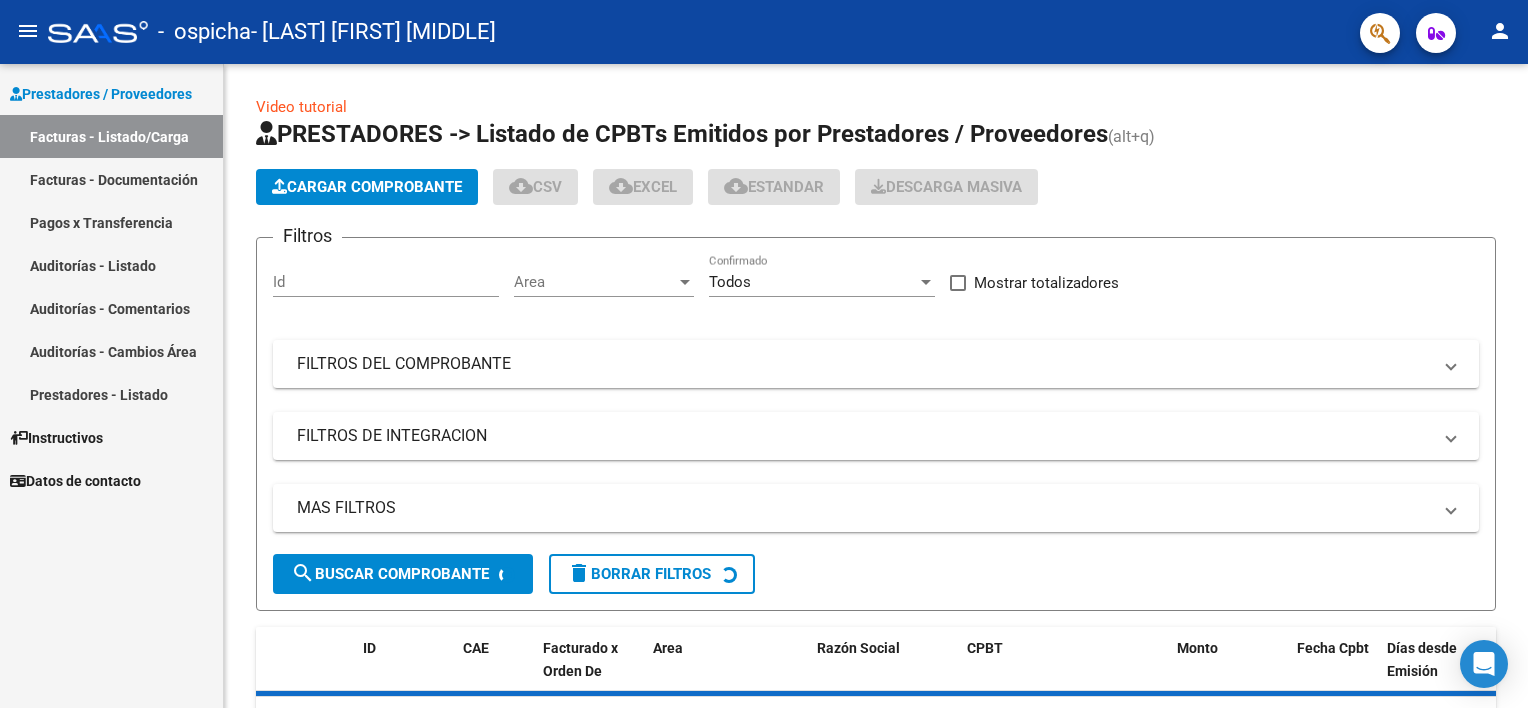 scroll, scrollTop: 0, scrollLeft: 0, axis: both 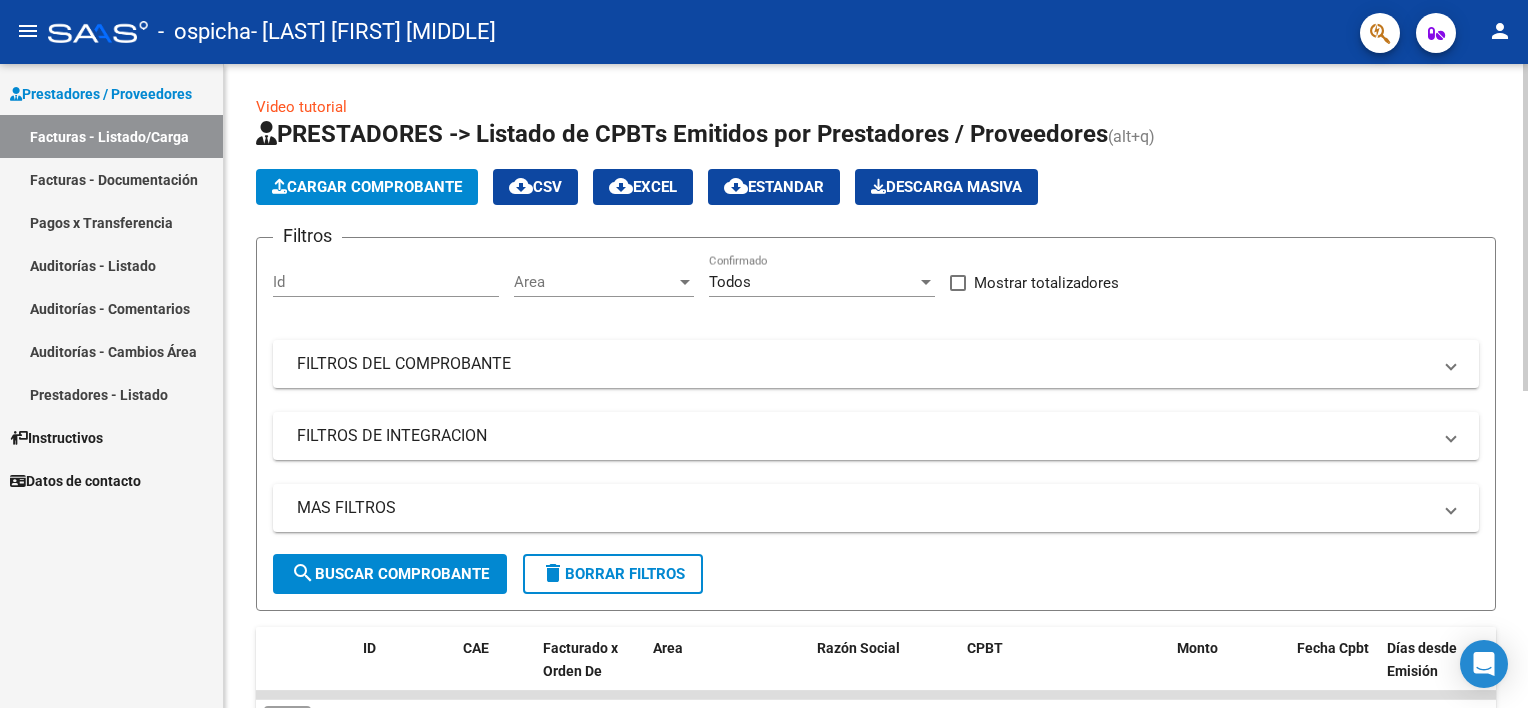click on "Cargar Comprobante" 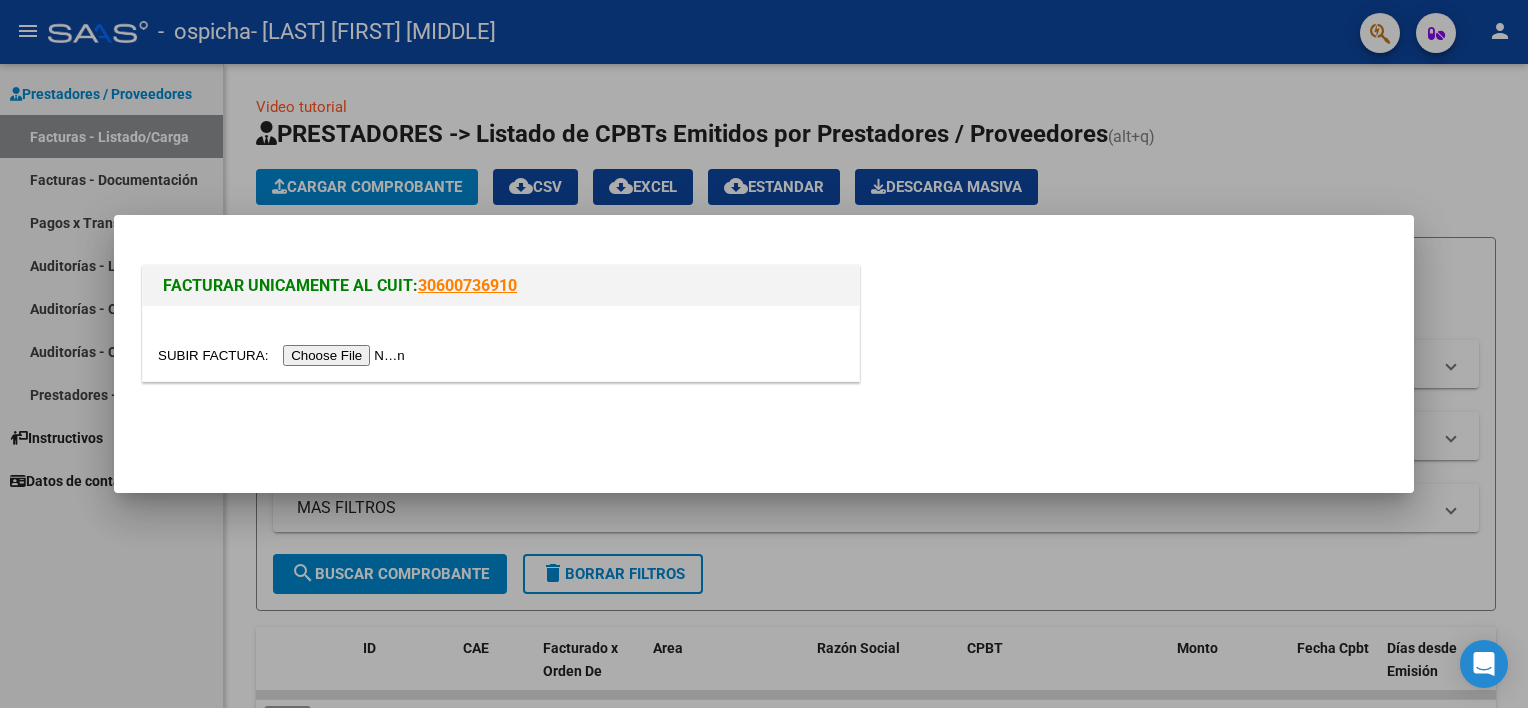 click at bounding box center [284, 355] 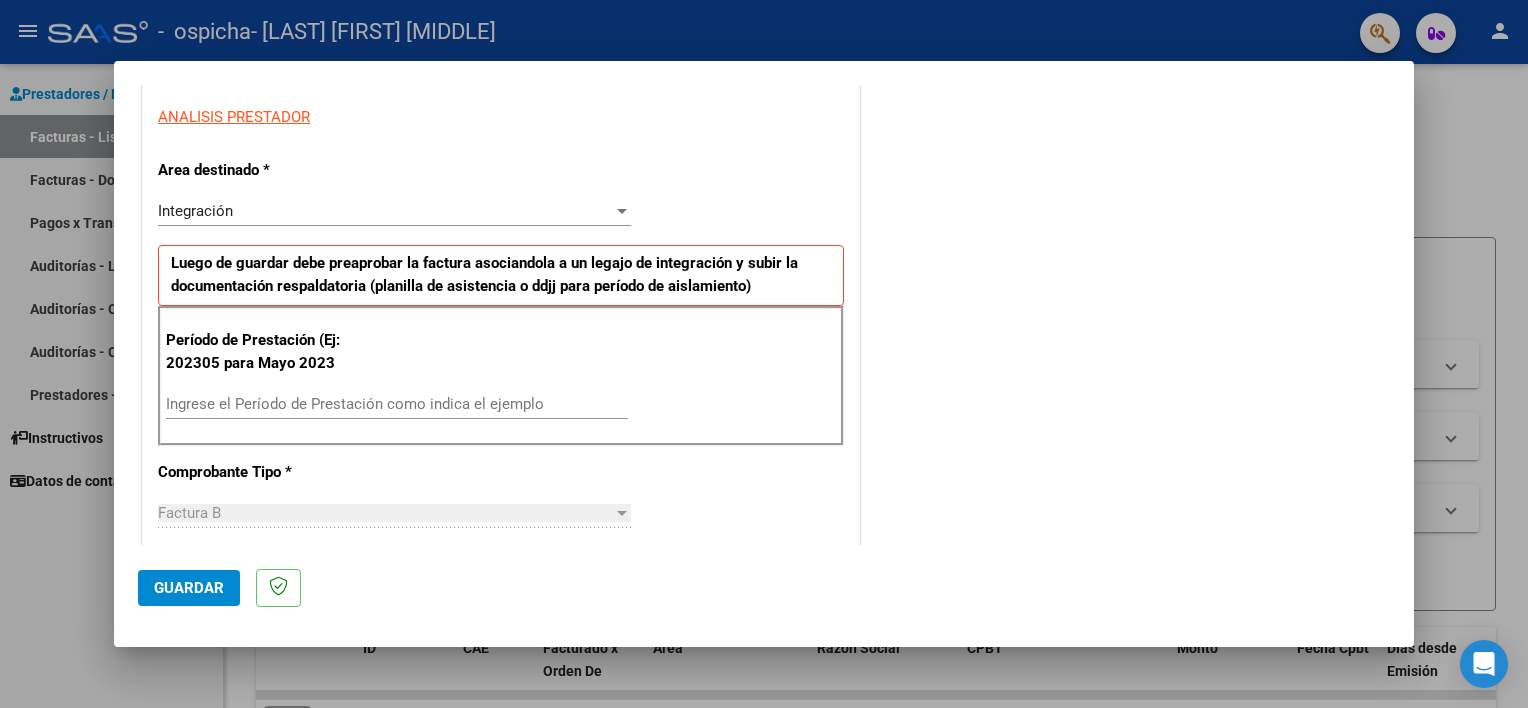scroll, scrollTop: 460, scrollLeft: 0, axis: vertical 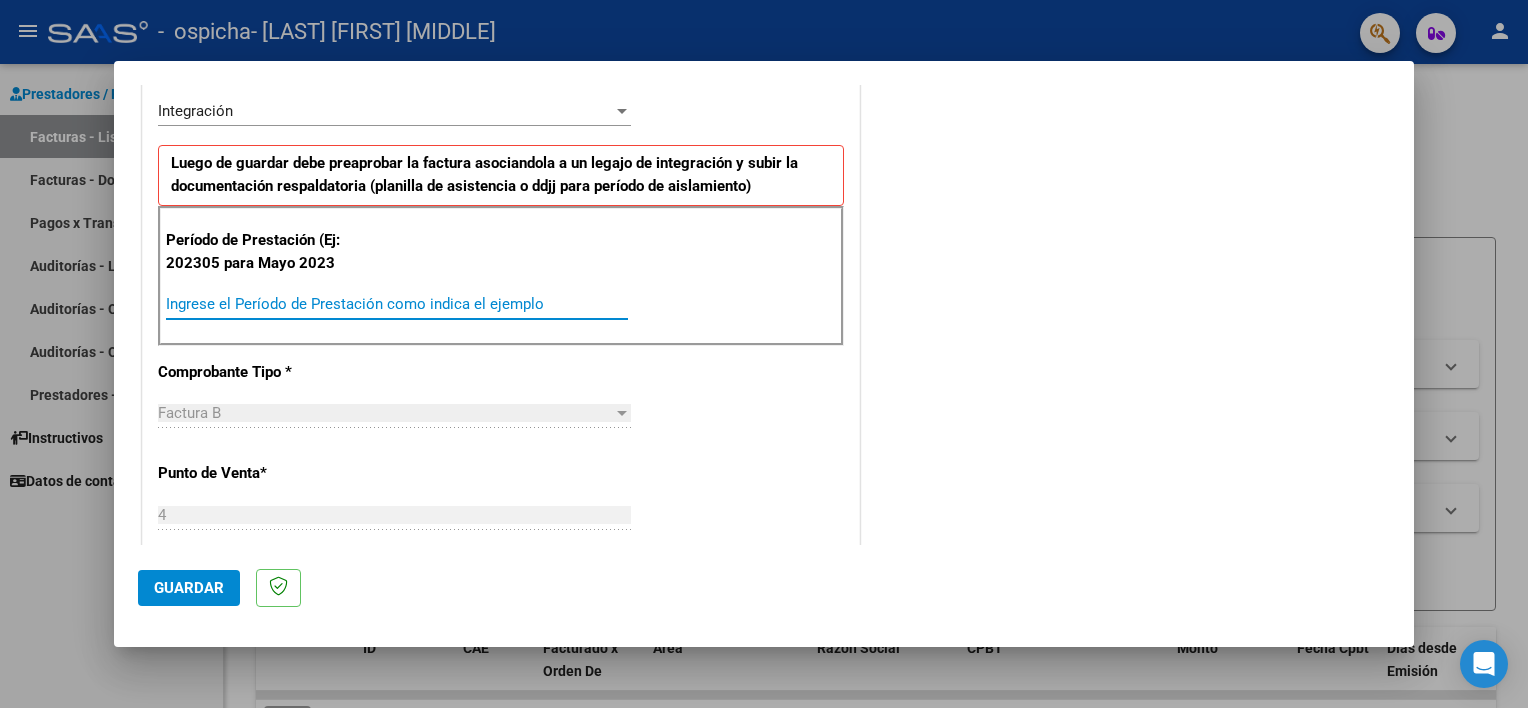 click on "Ingrese el Período de Prestación como indica el ejemplo" at bounding box center [397, 304] 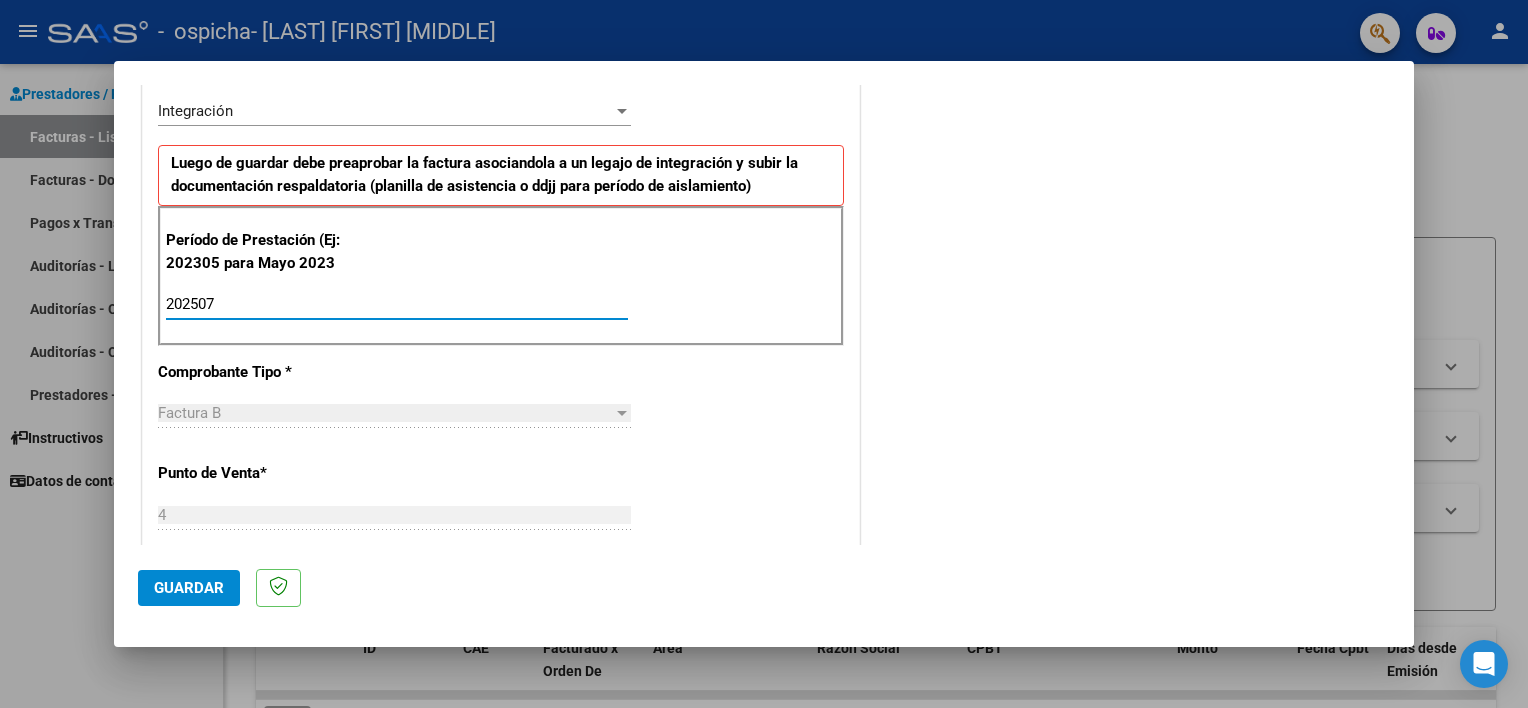 type on "202507" 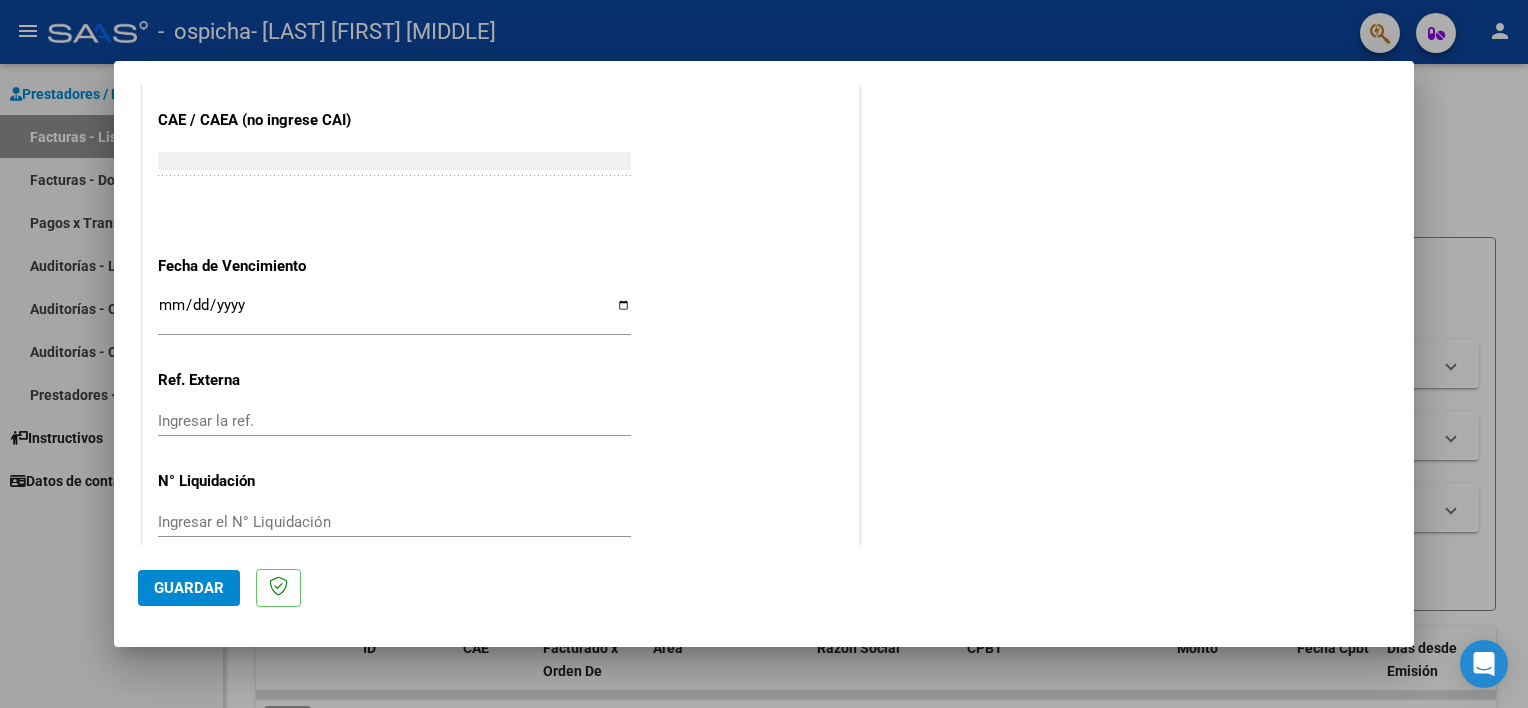 scroll, scrollTop: 1260, scrollLeft: 0, axis: vertical 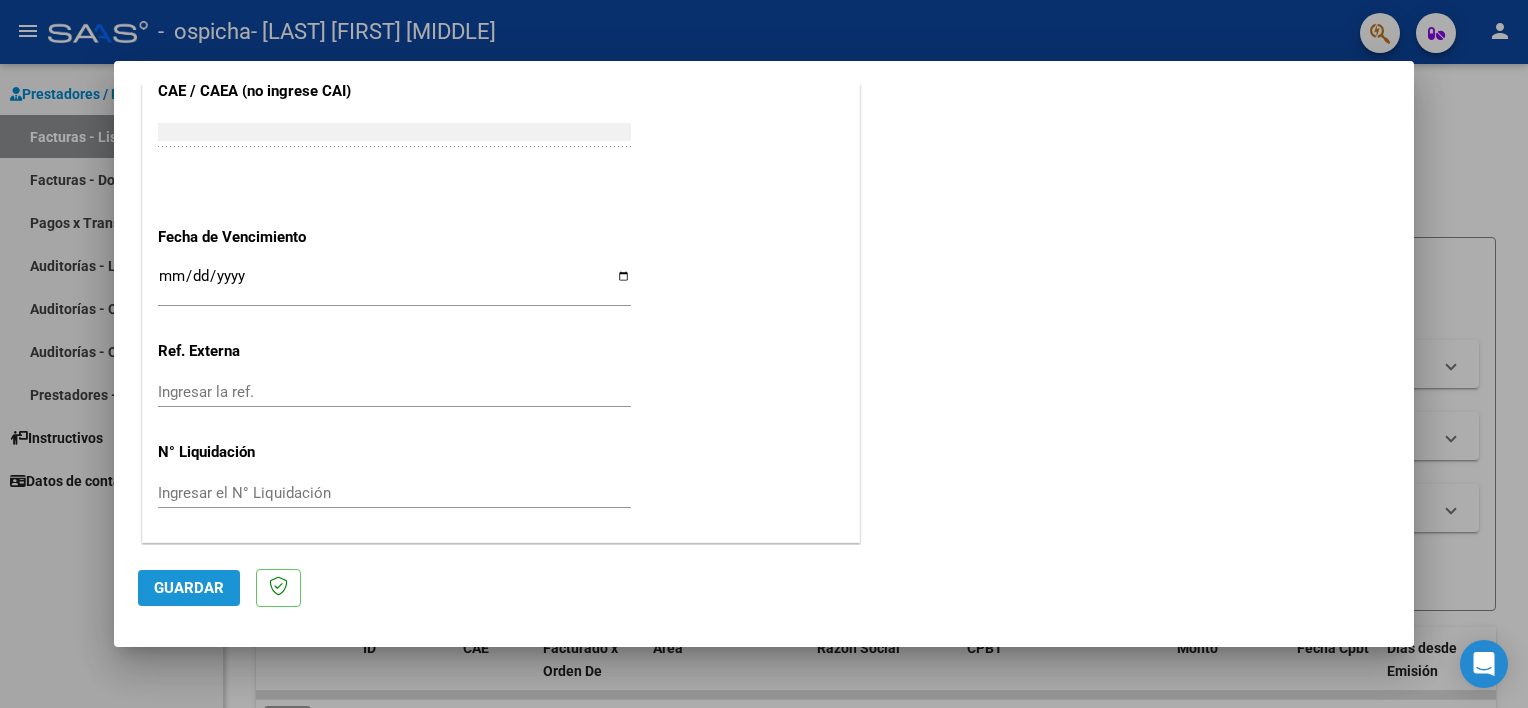 click on "Guardar" 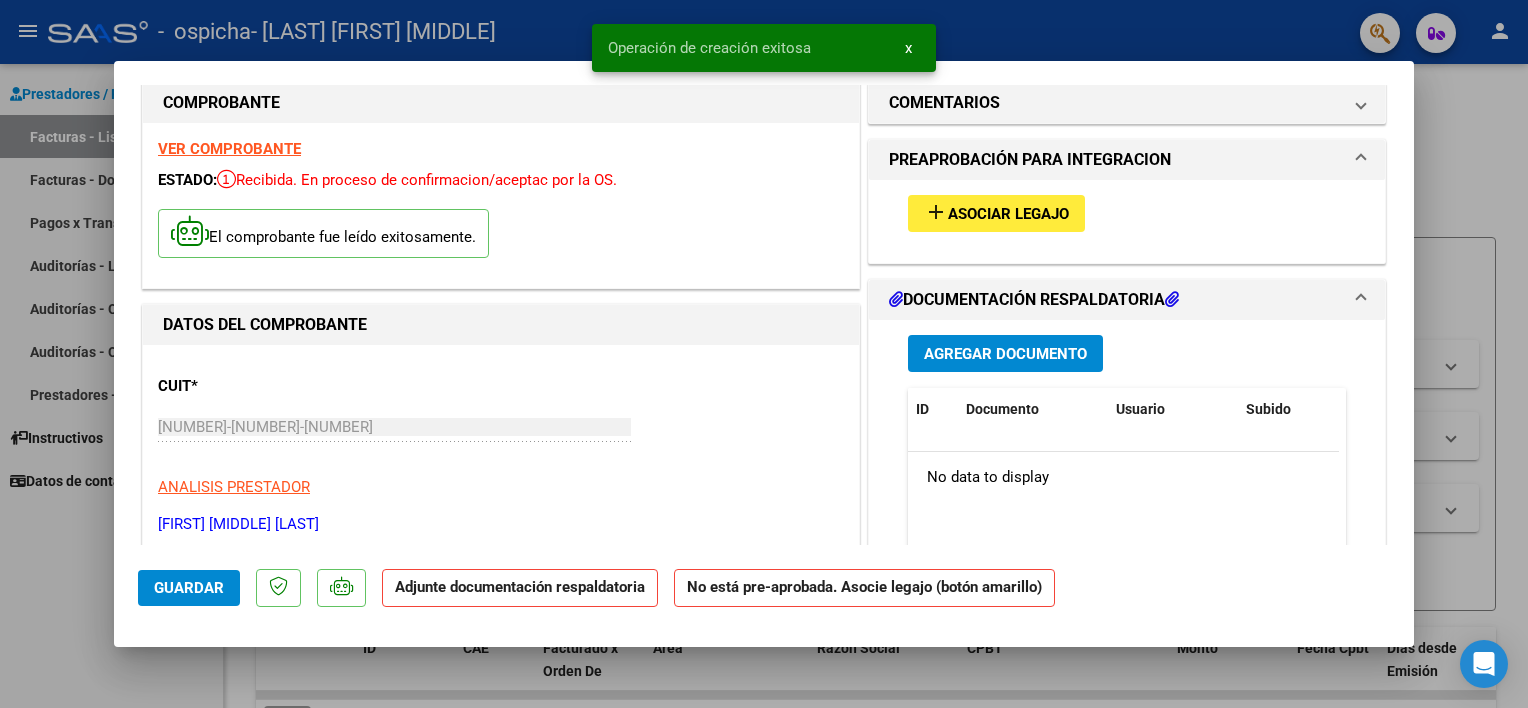 scroll, scrollTop: 0, scrollLeft: 0, axis: both 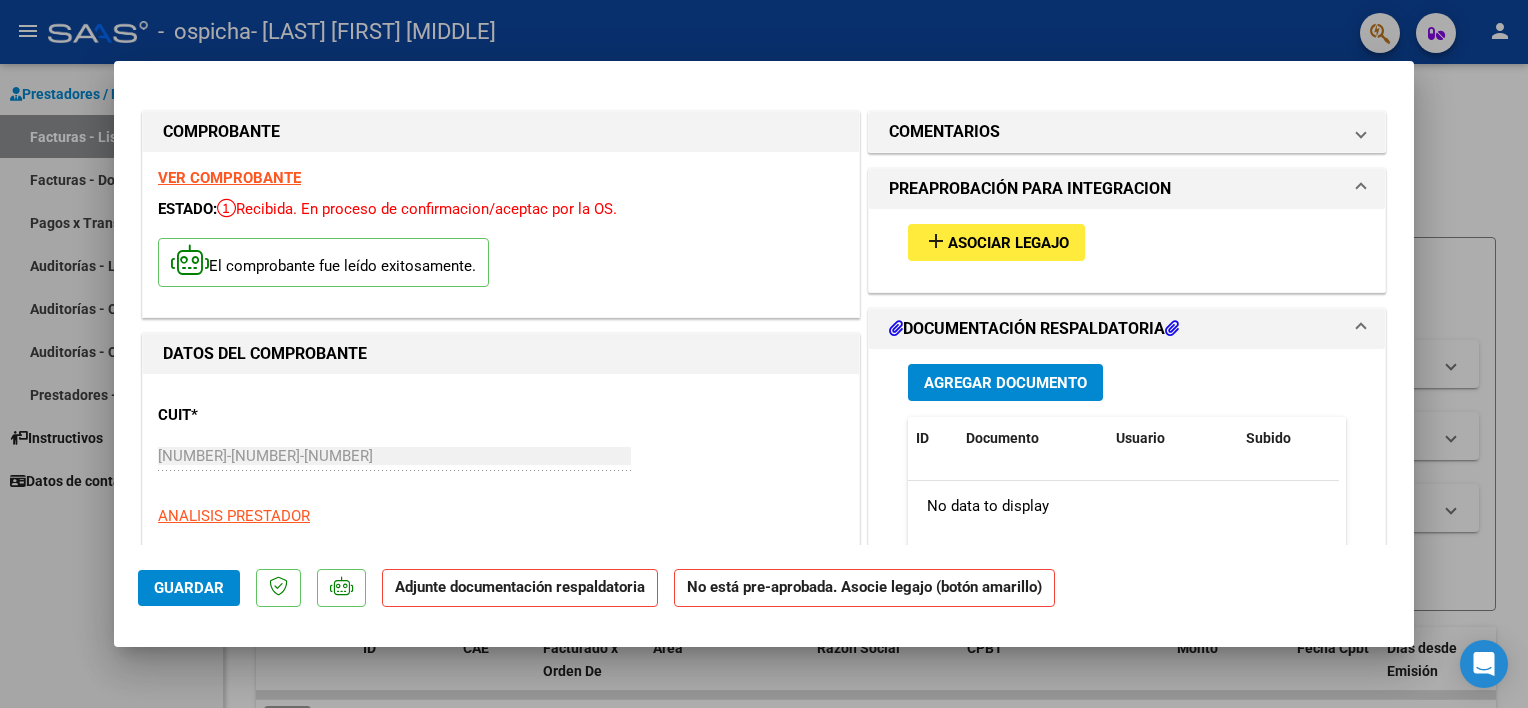 click on "Asociar Legajo" at bounding box center (1008, 243) 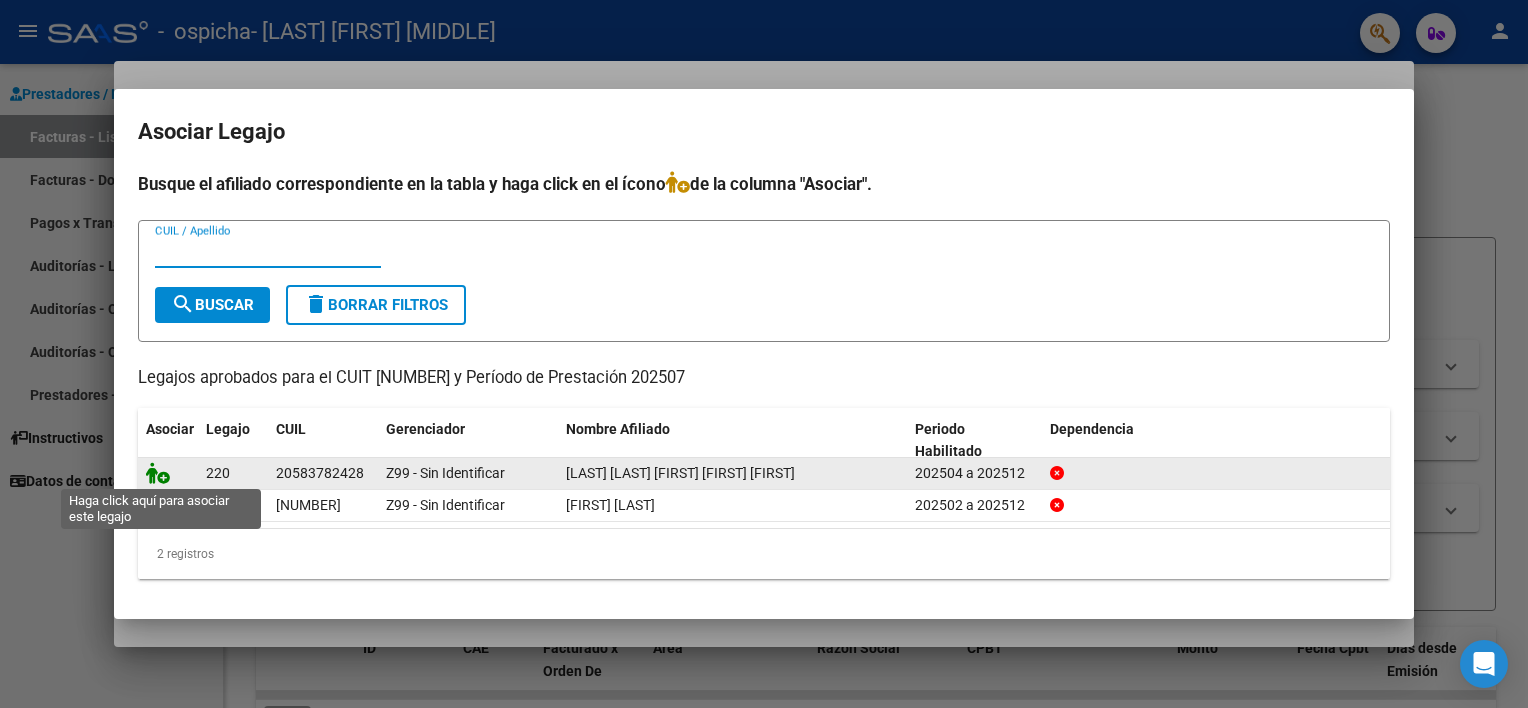 click 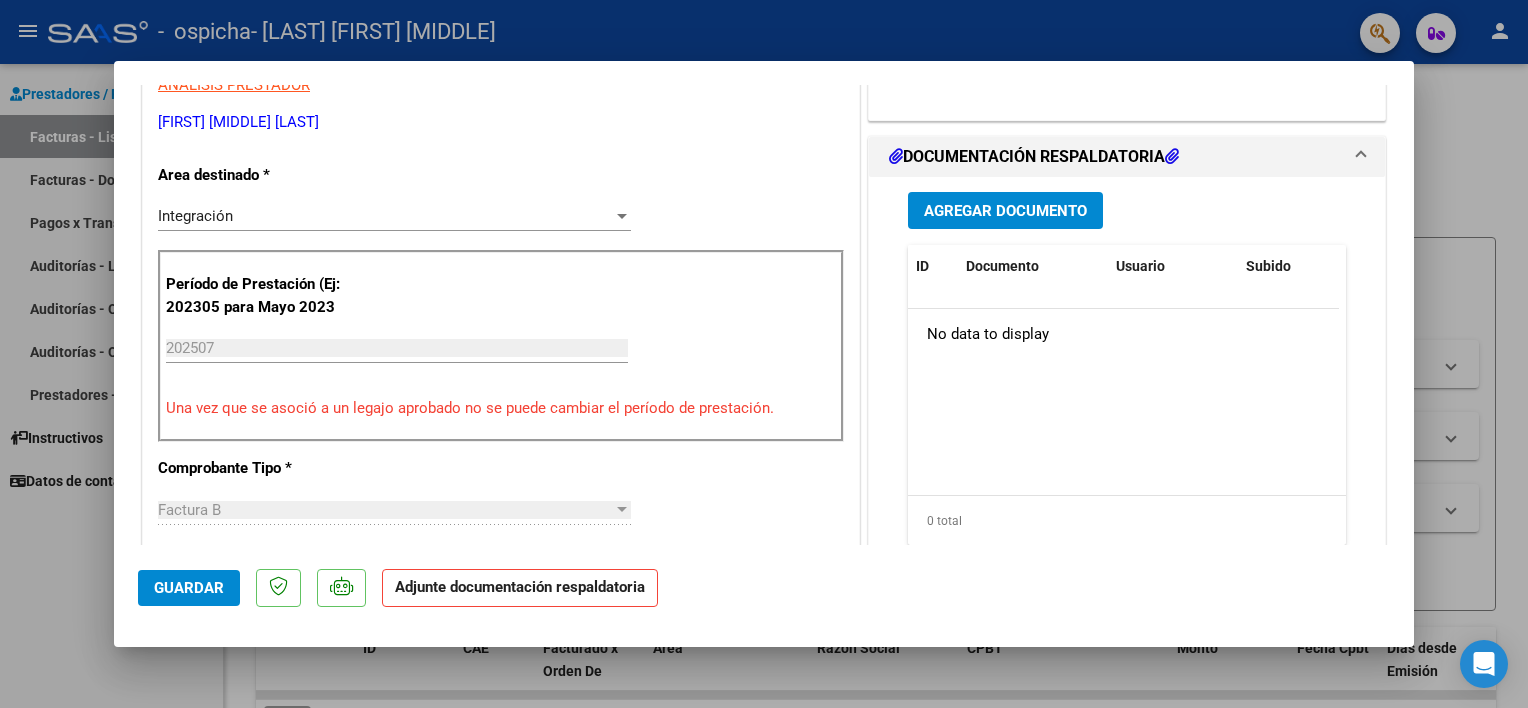 scroll, scrollTop: 400, scrollLeft: 0, axis: vertical 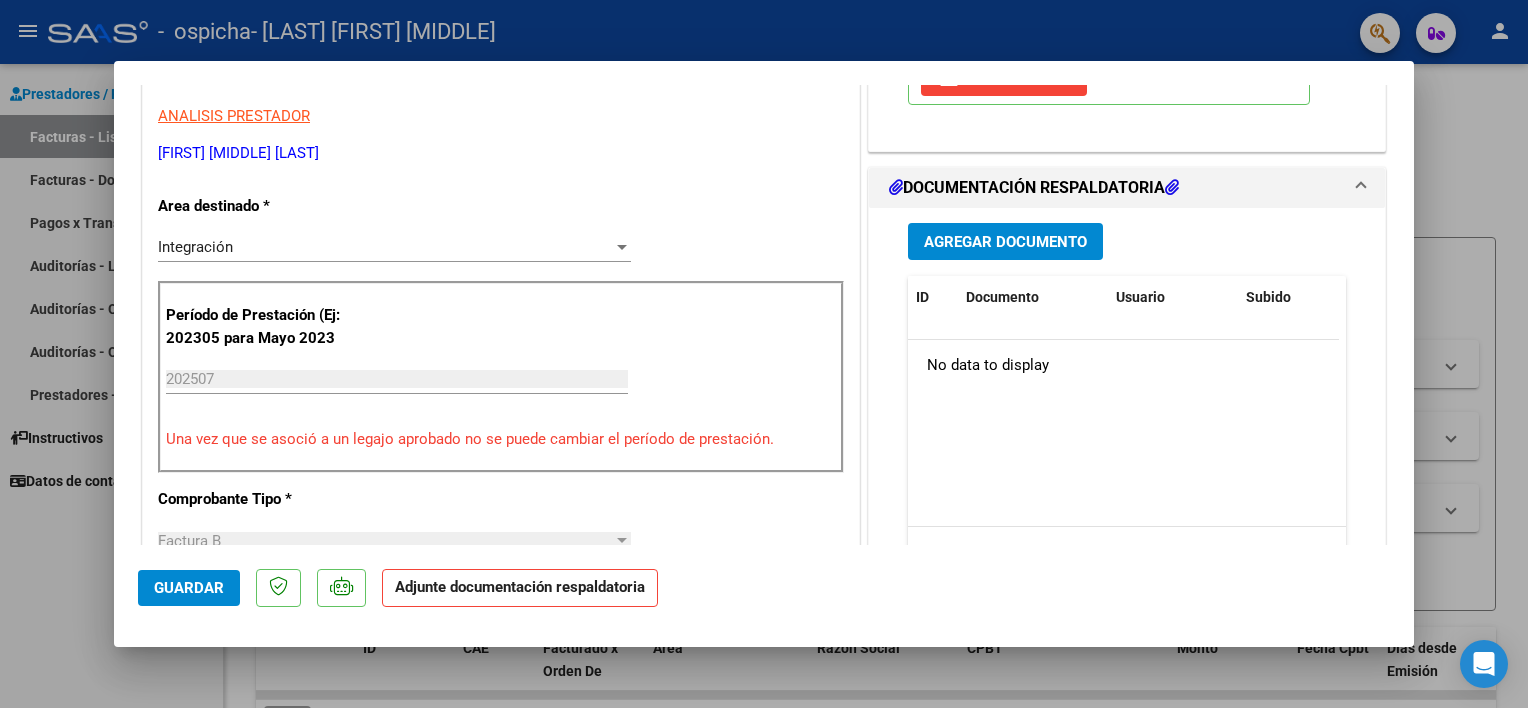 click on "Agregar Documento" at bounding box center [1005, 242] 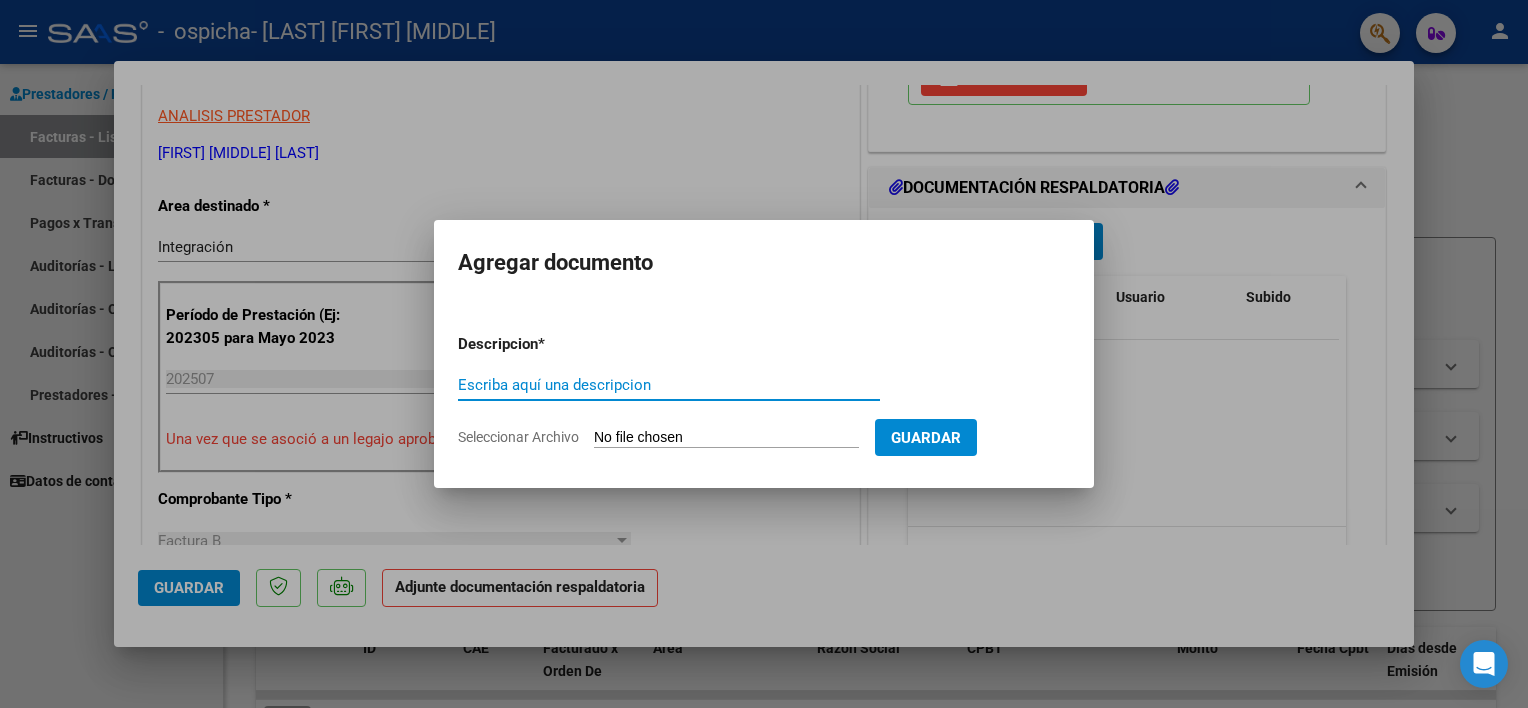 click on "Escriba aquí una descripcion" at bounding box center (669, 385) 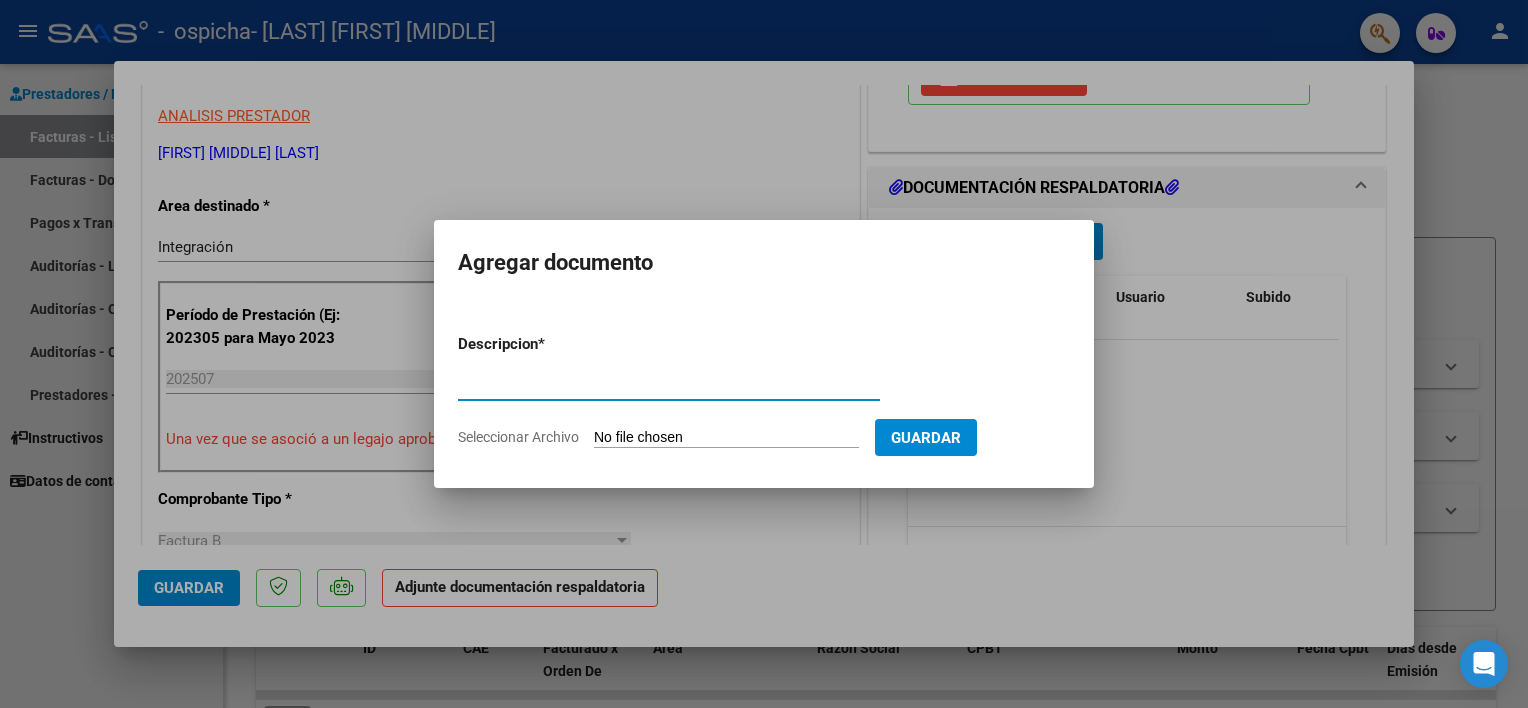 type on "Planilla de asistencia" 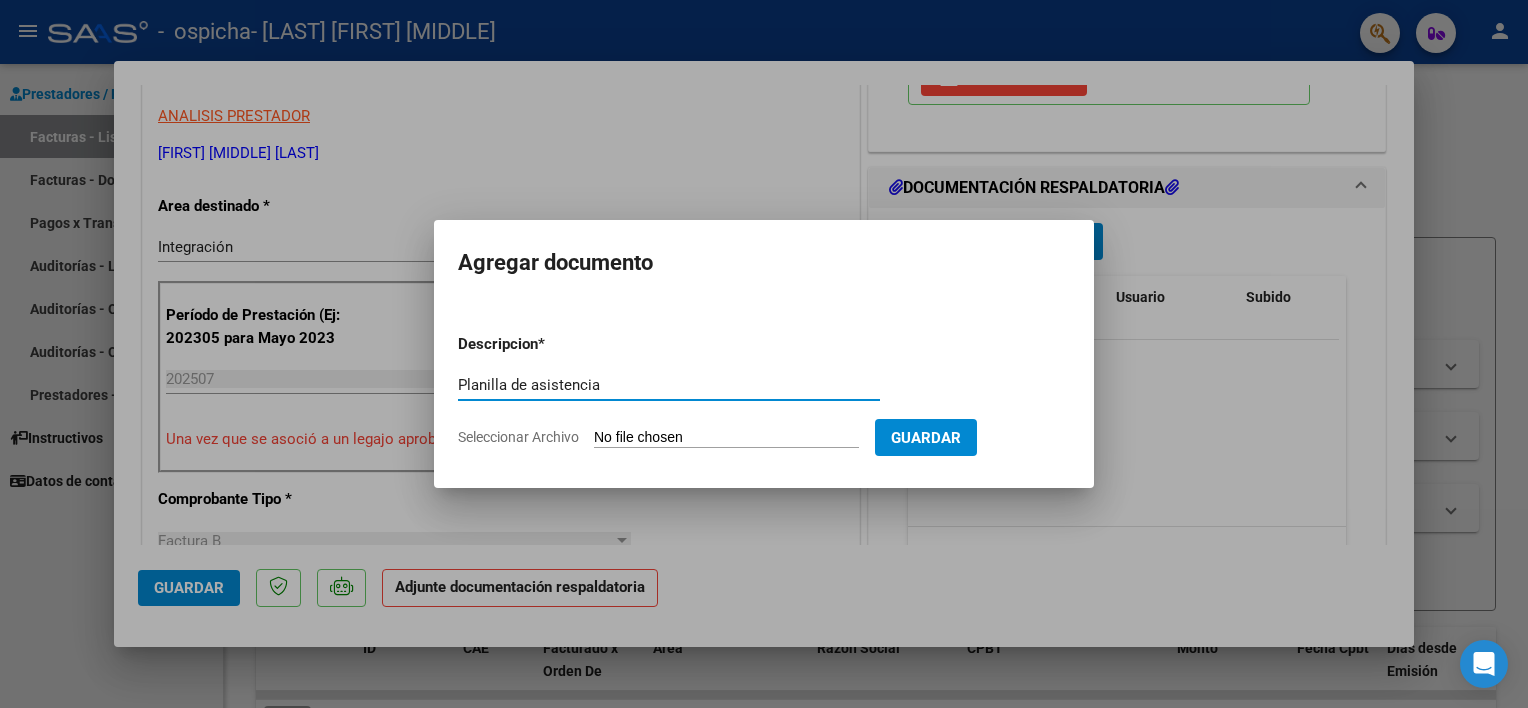 click on "Seleccionar Archivo" at bounding box center (726, 438) 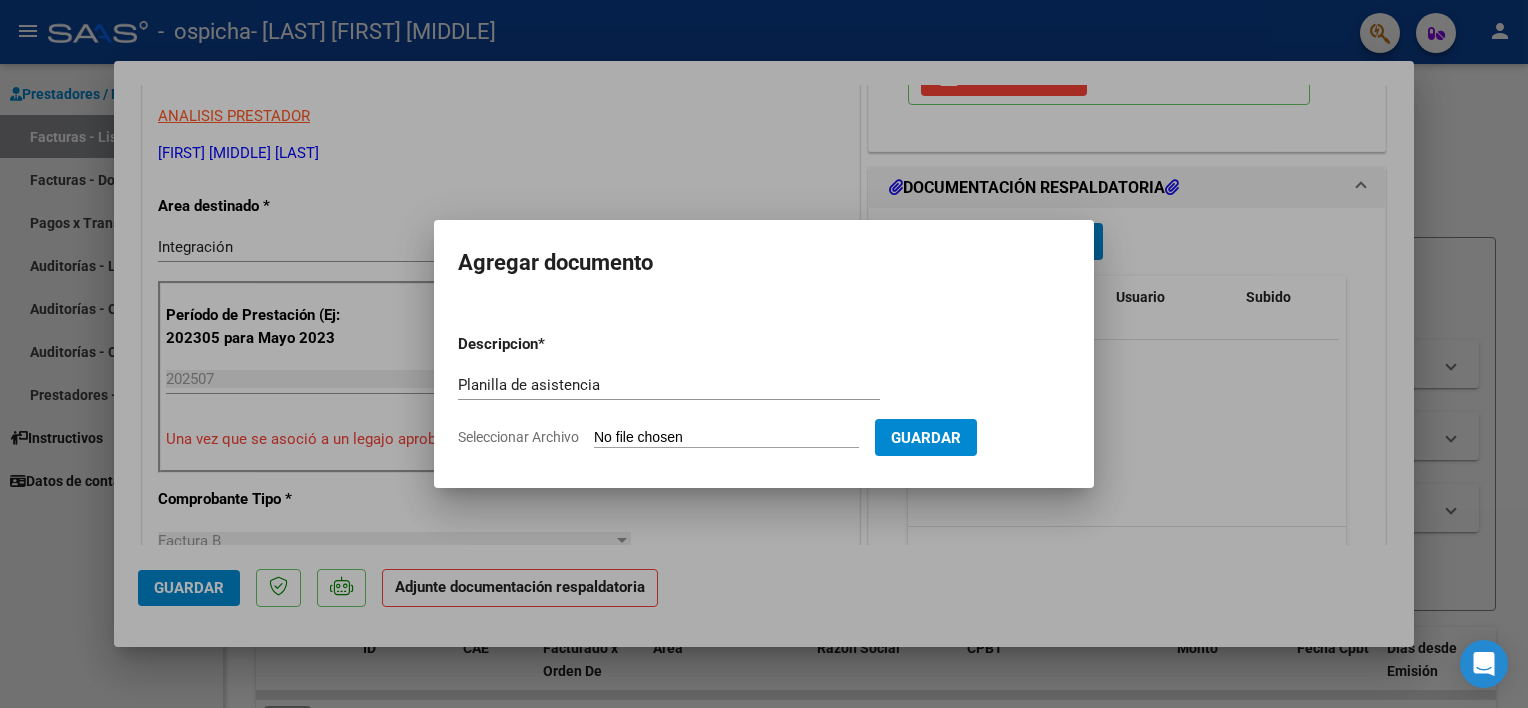 type on "C:\fakepath\[LAST] [LAST] [FIRST] [FIRST] [FIRST] - PA - JULIO 2025.pdf" 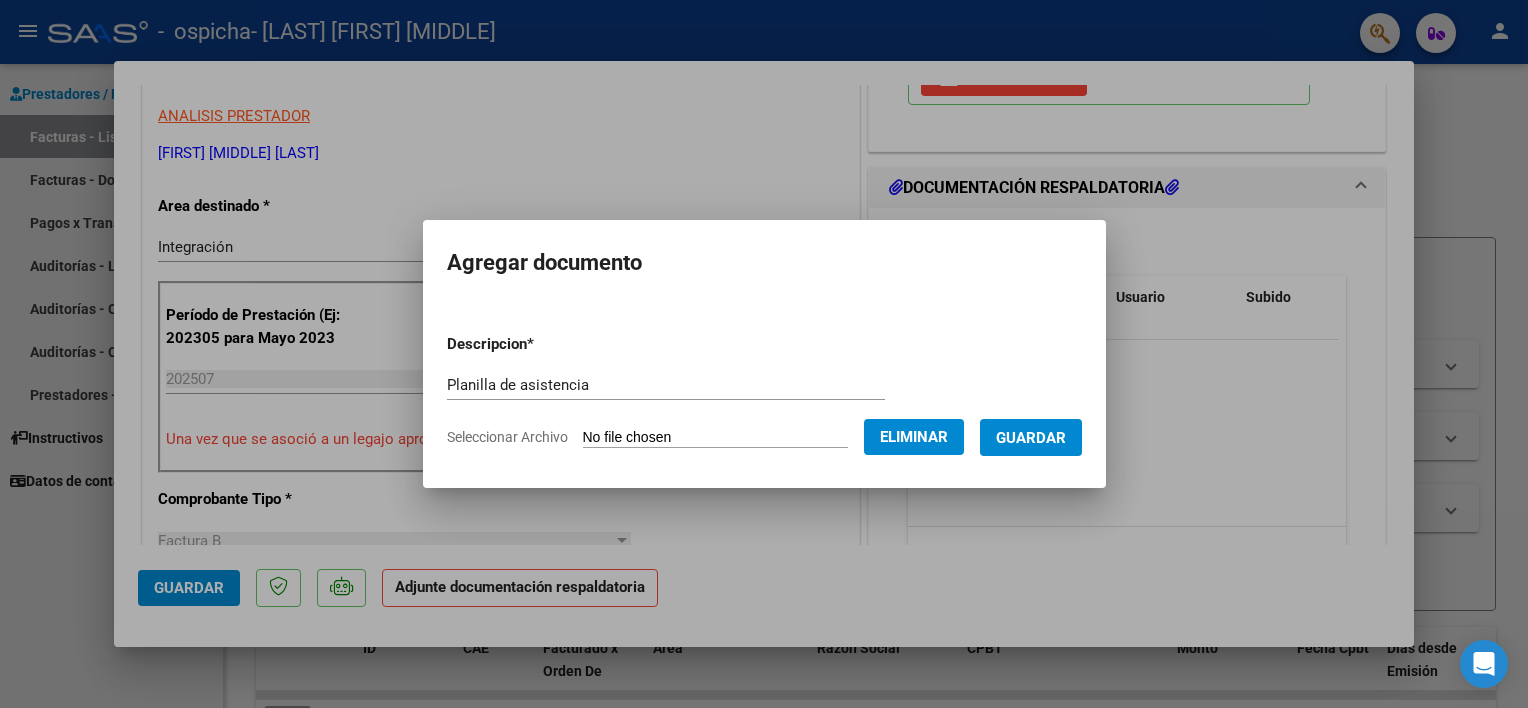 click on "Guardar" at bounding box center [1031, 438] 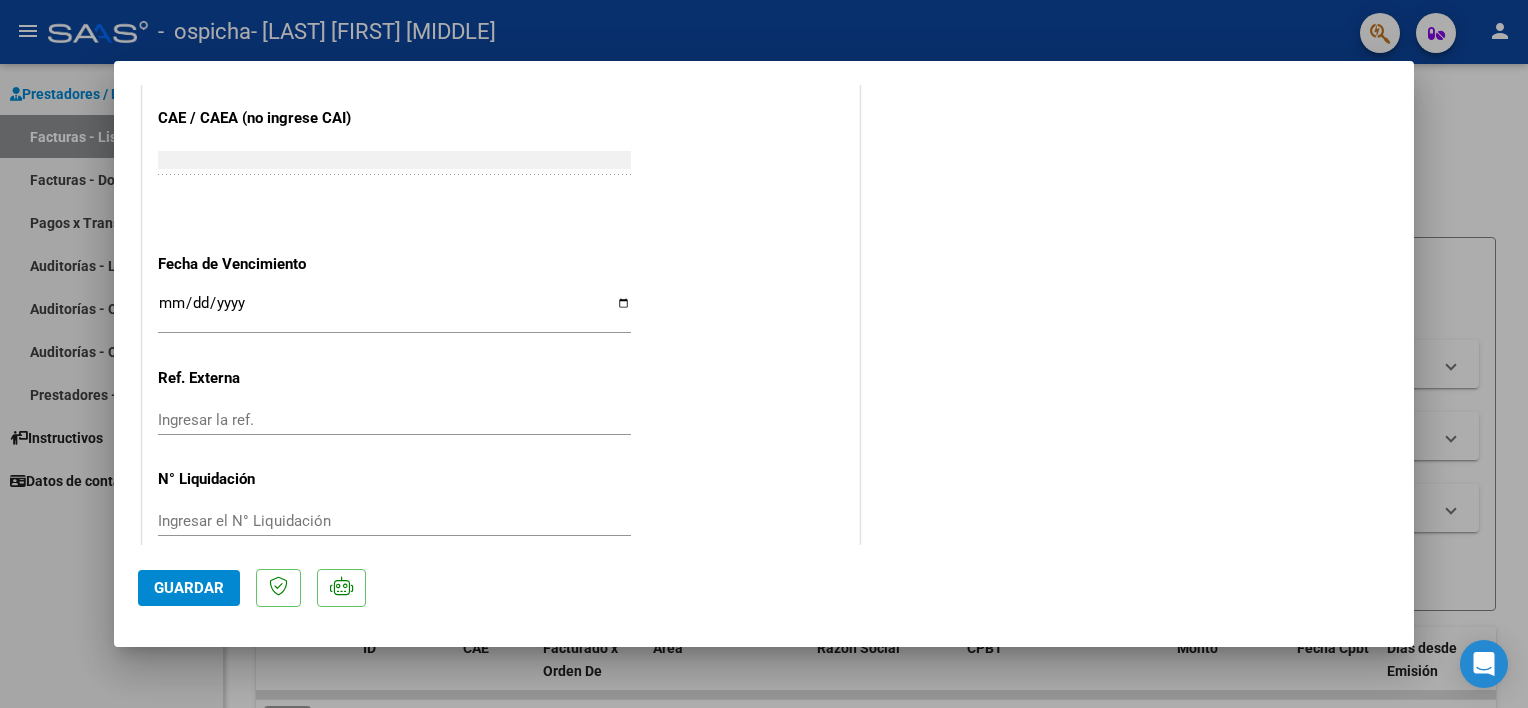 scroll, scrollTop: 1328, scrollLeft: 0, axis: vertical 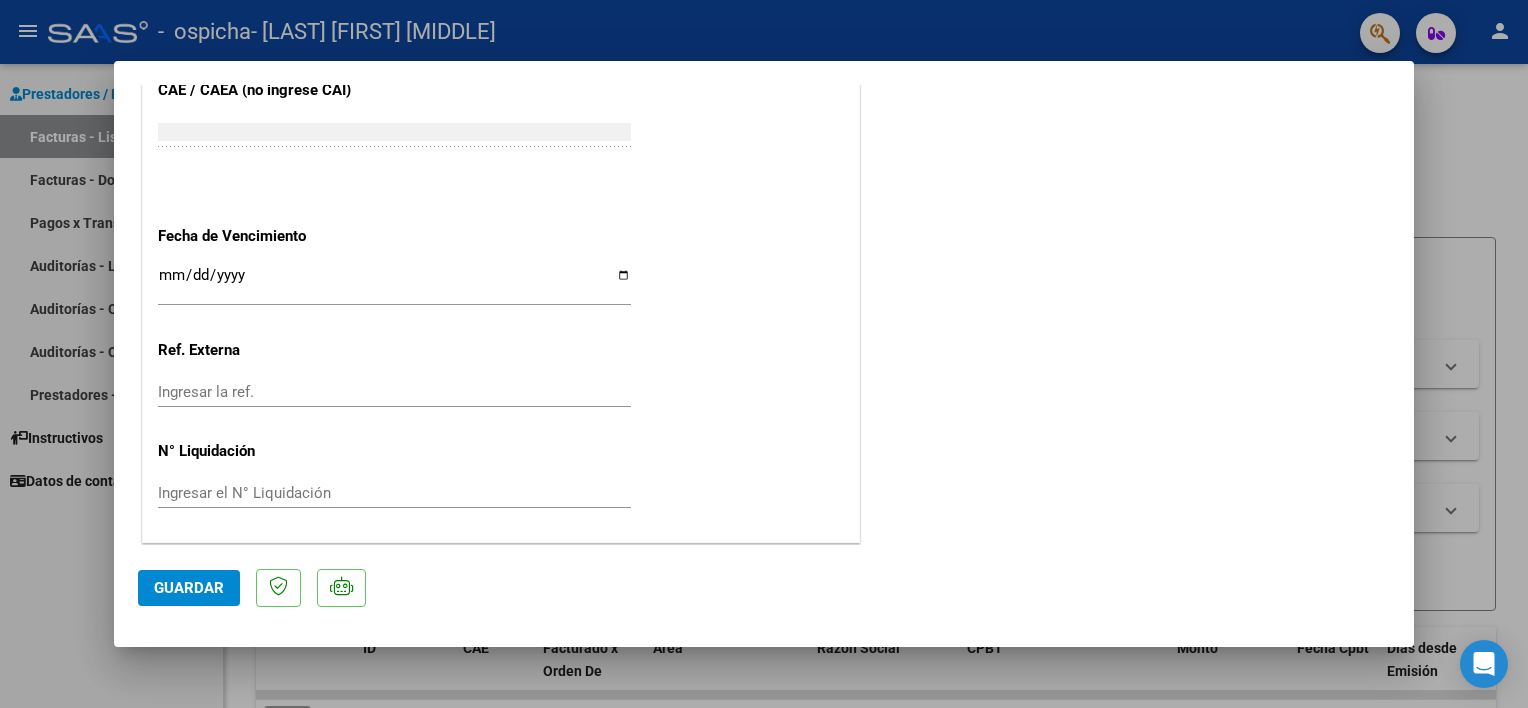 click on "Guardar" 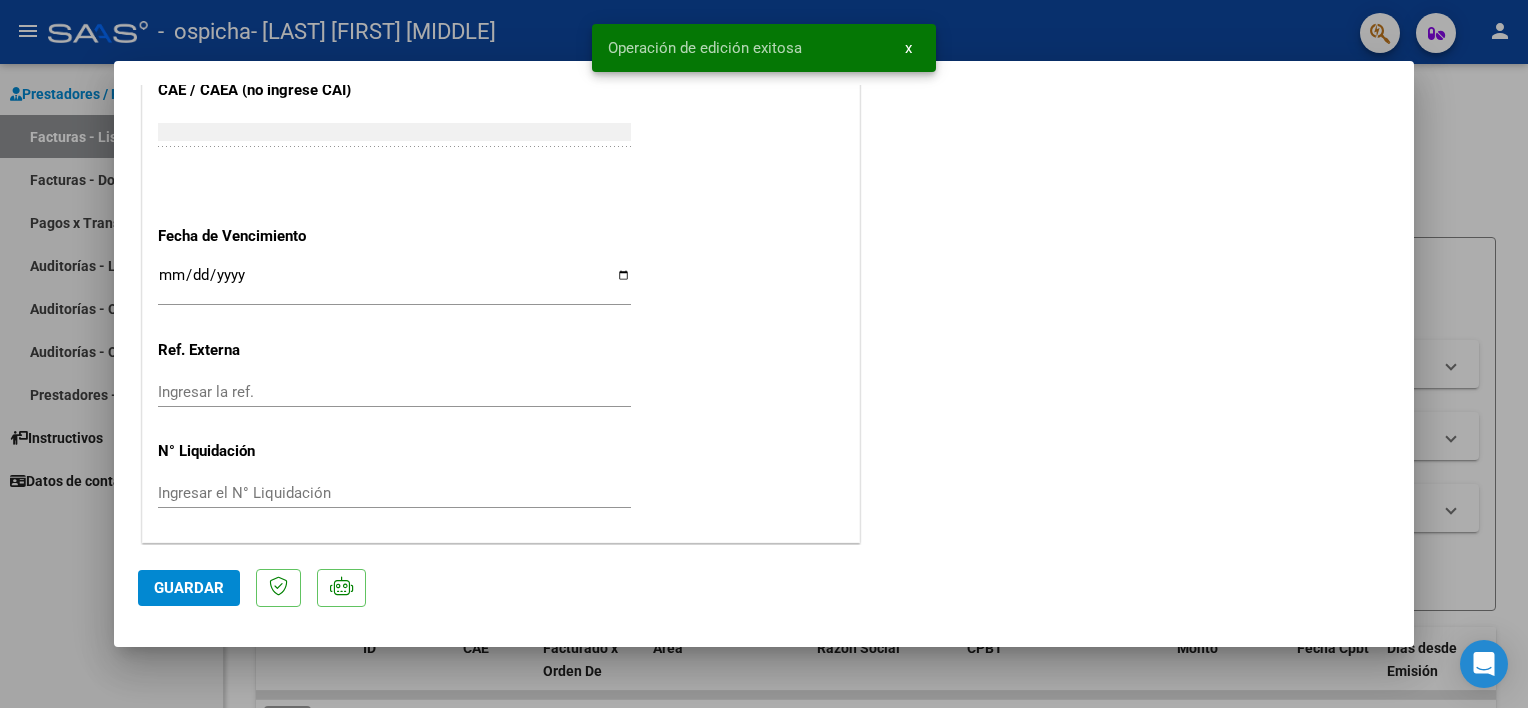 click at bounding box center (764, 354) 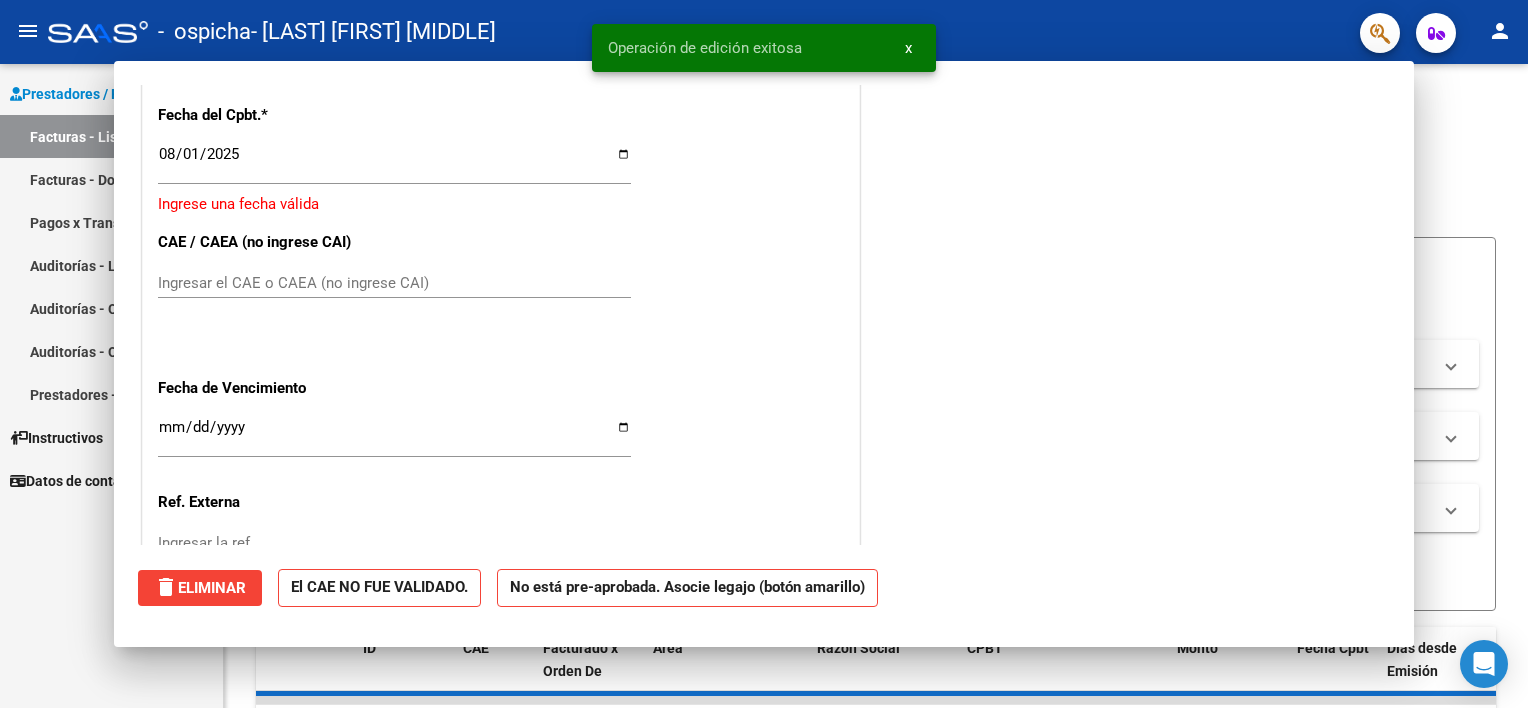 type 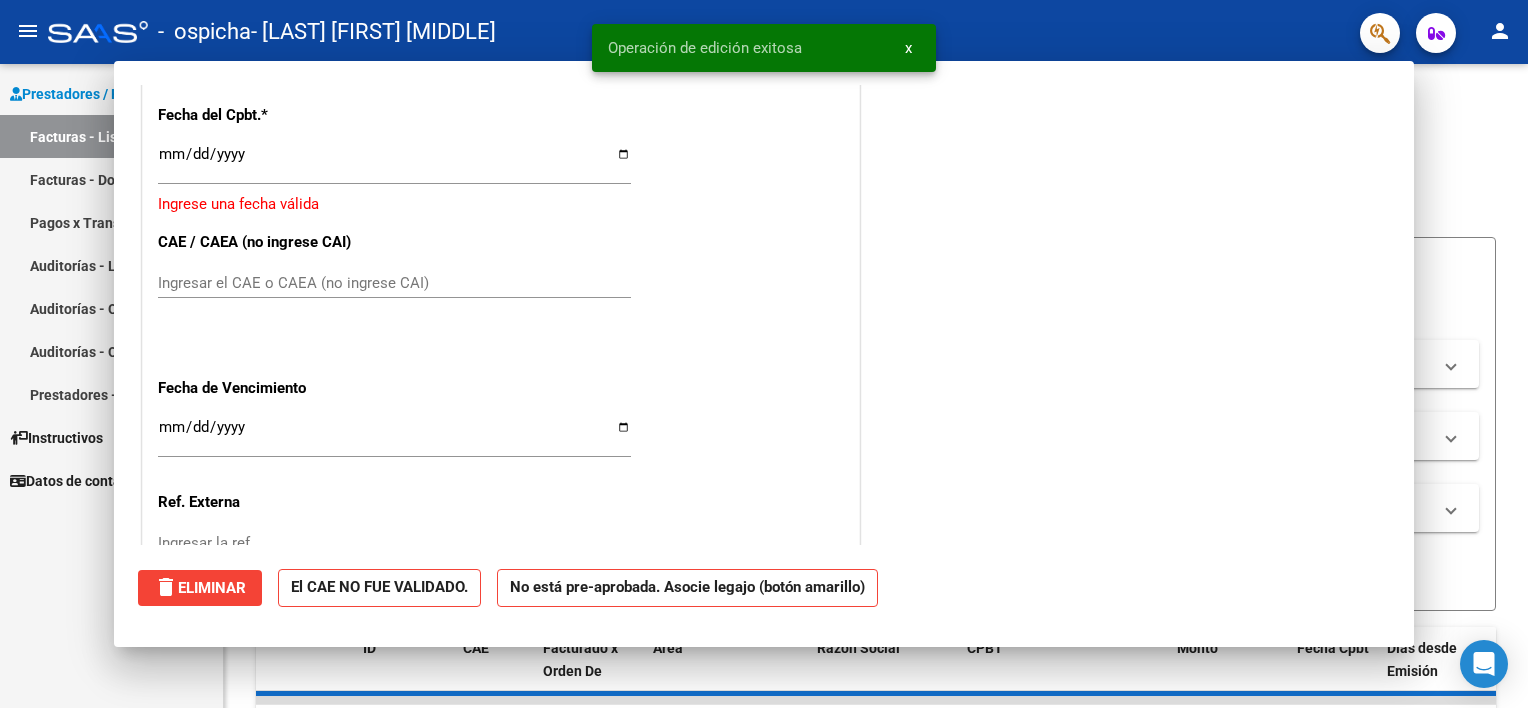 scroll, scrollTop: 1479, scrollLeft: 0, axis: vertical 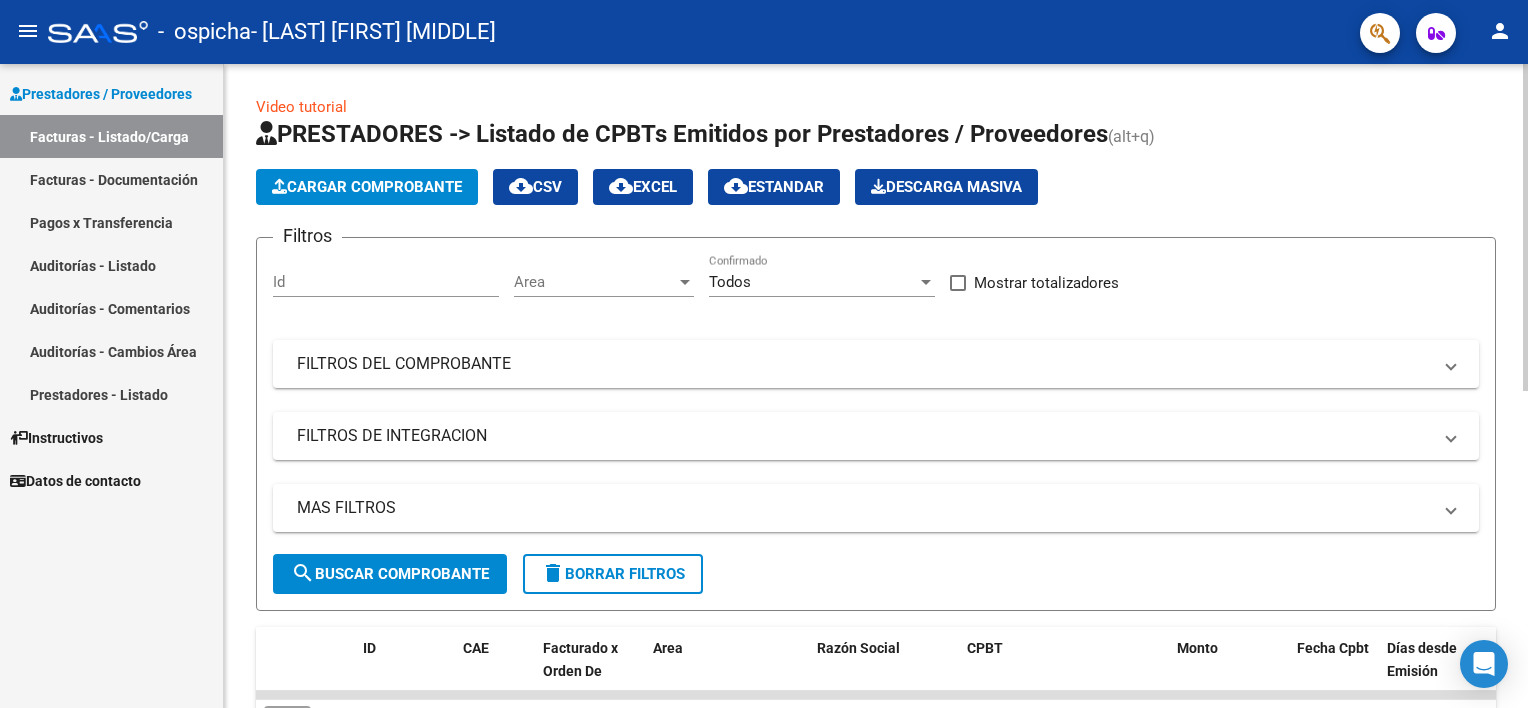 click on "Cargar Comprobante" 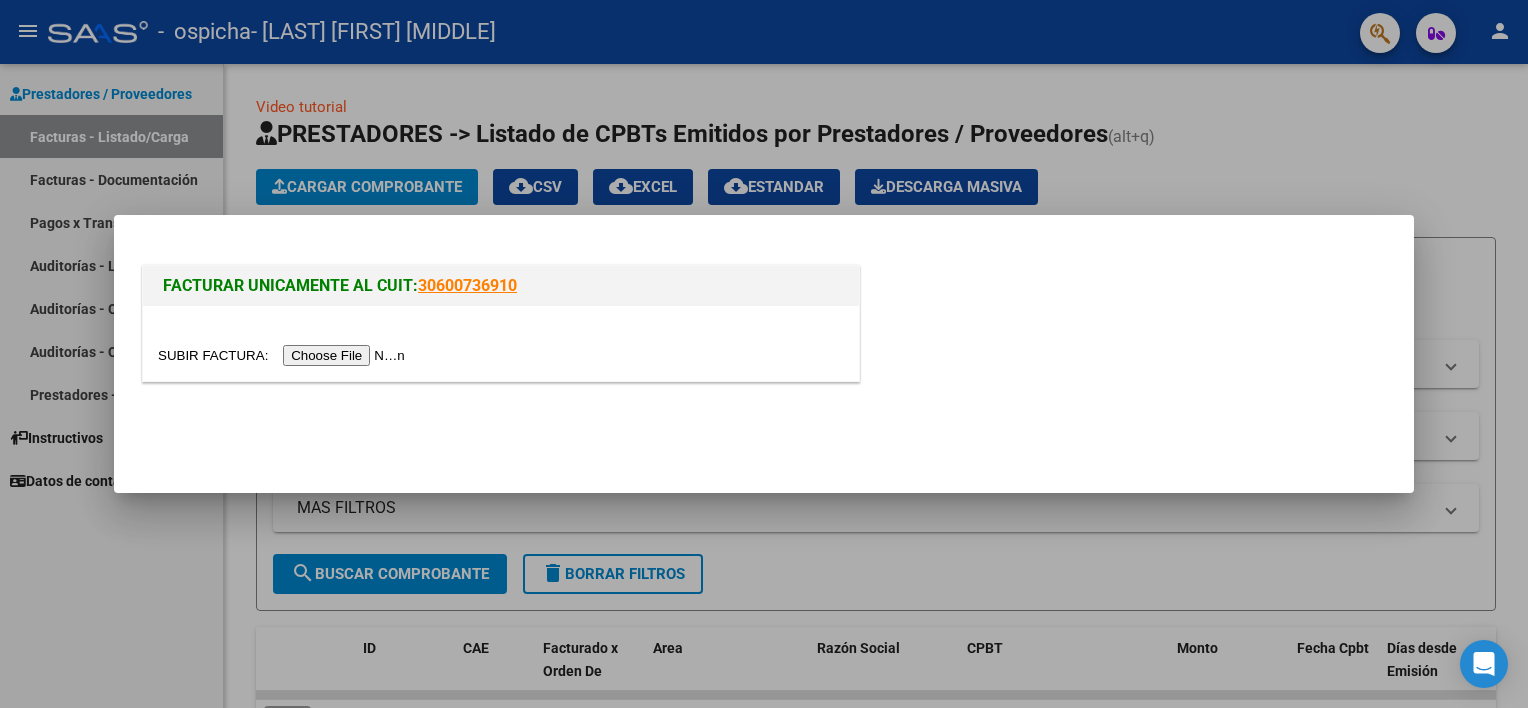 click at bounding box center (284, 355) 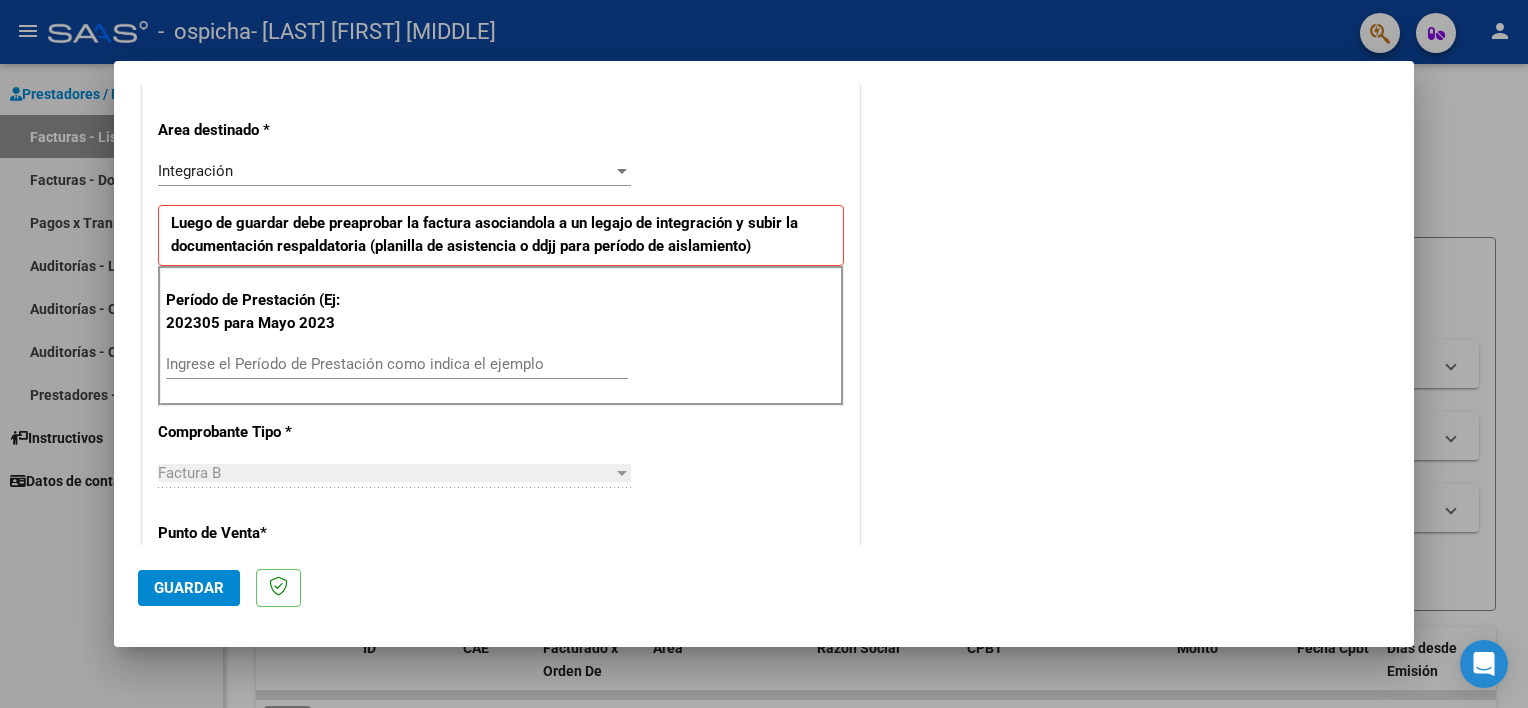 scroll, scrollTop: 500, scrollLeft: 0, axis: vertical 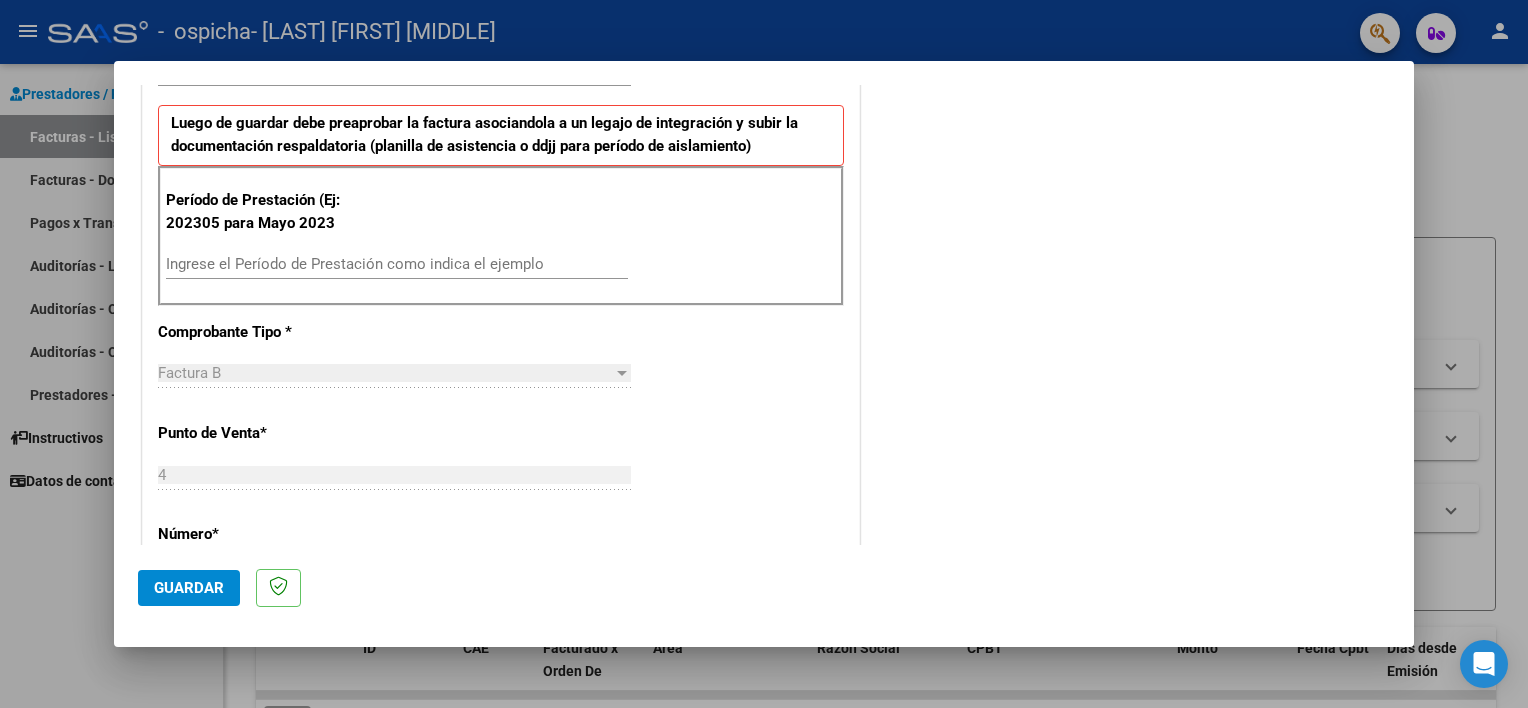 click on "Ingrese el Período de Prestación como indica el ejemplo" at bounding box center (397, 264) 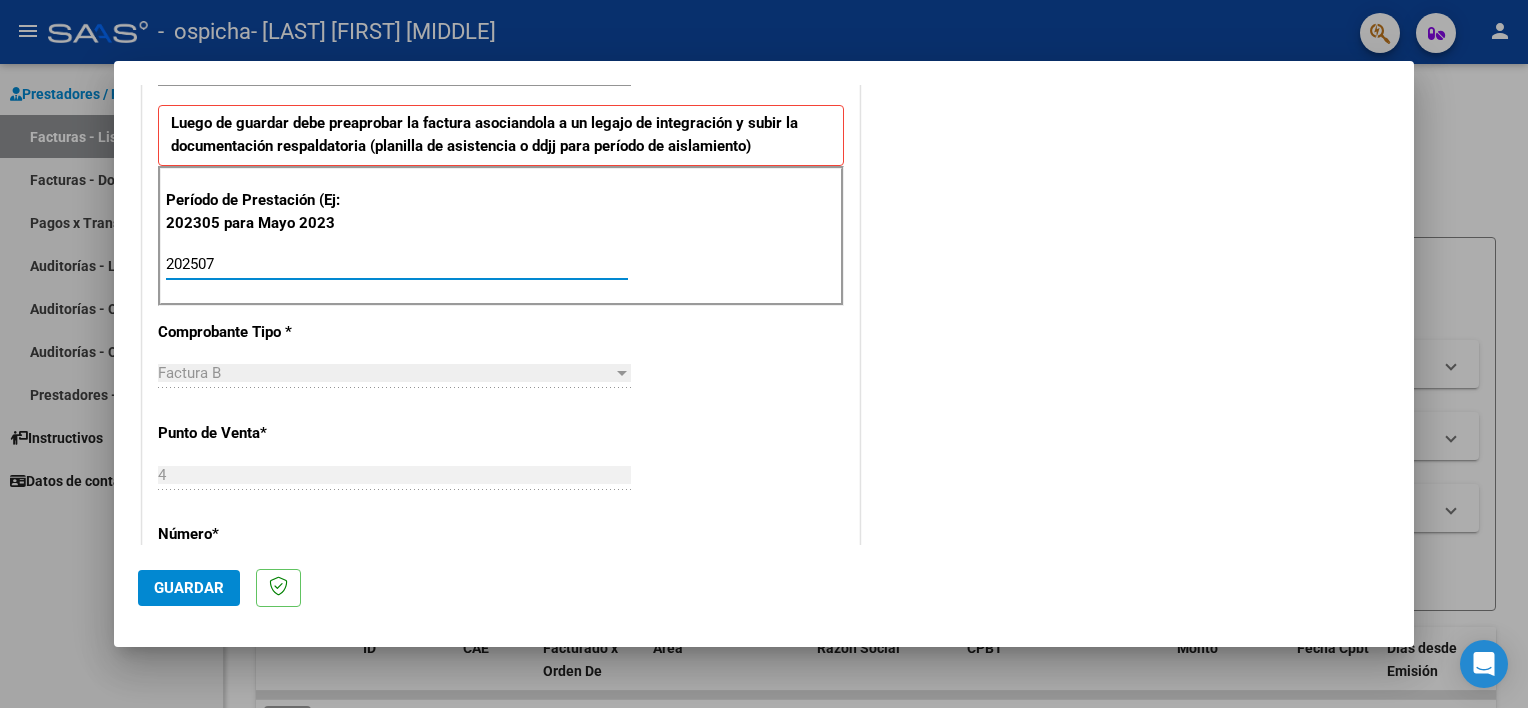 type on "202507" 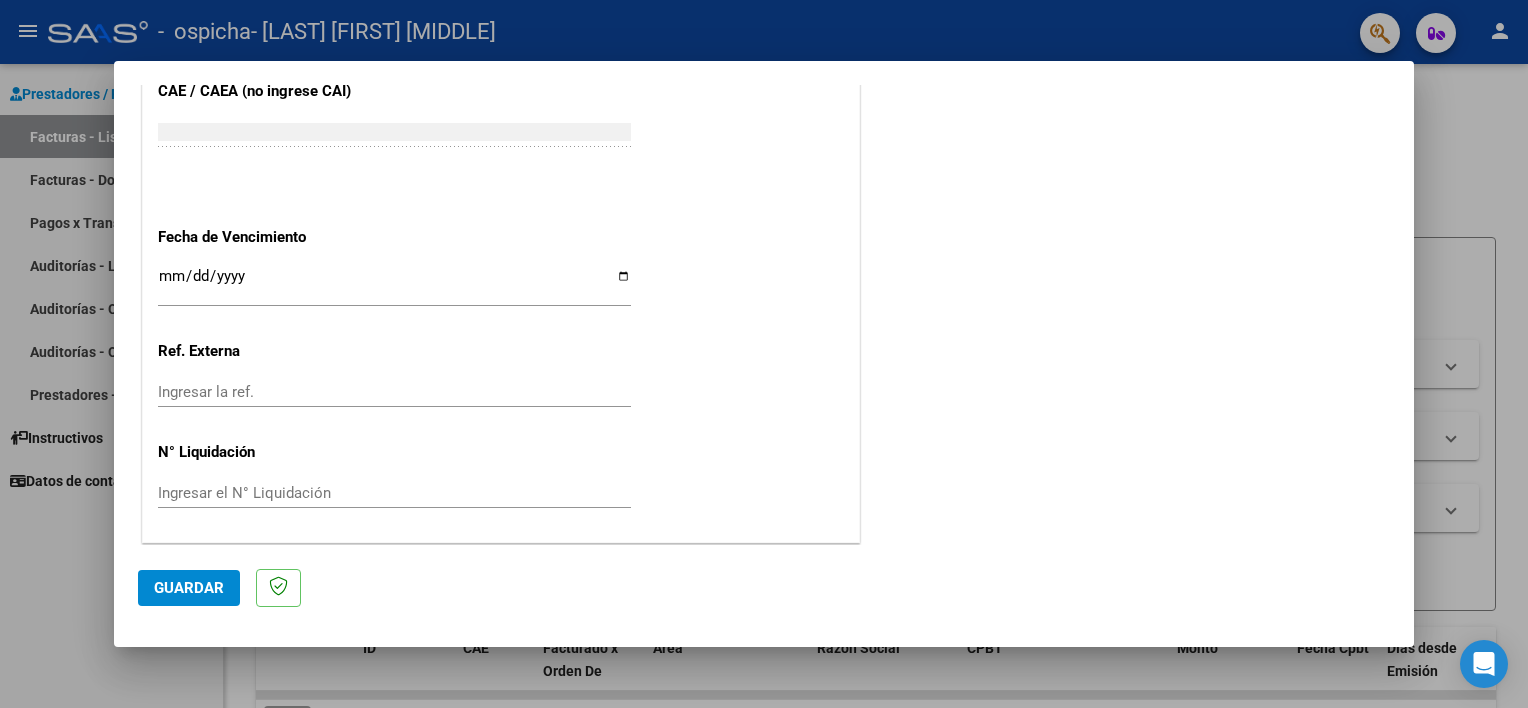 scroll, scrollTop: 960, scrollLeft: 0, axis: vertical 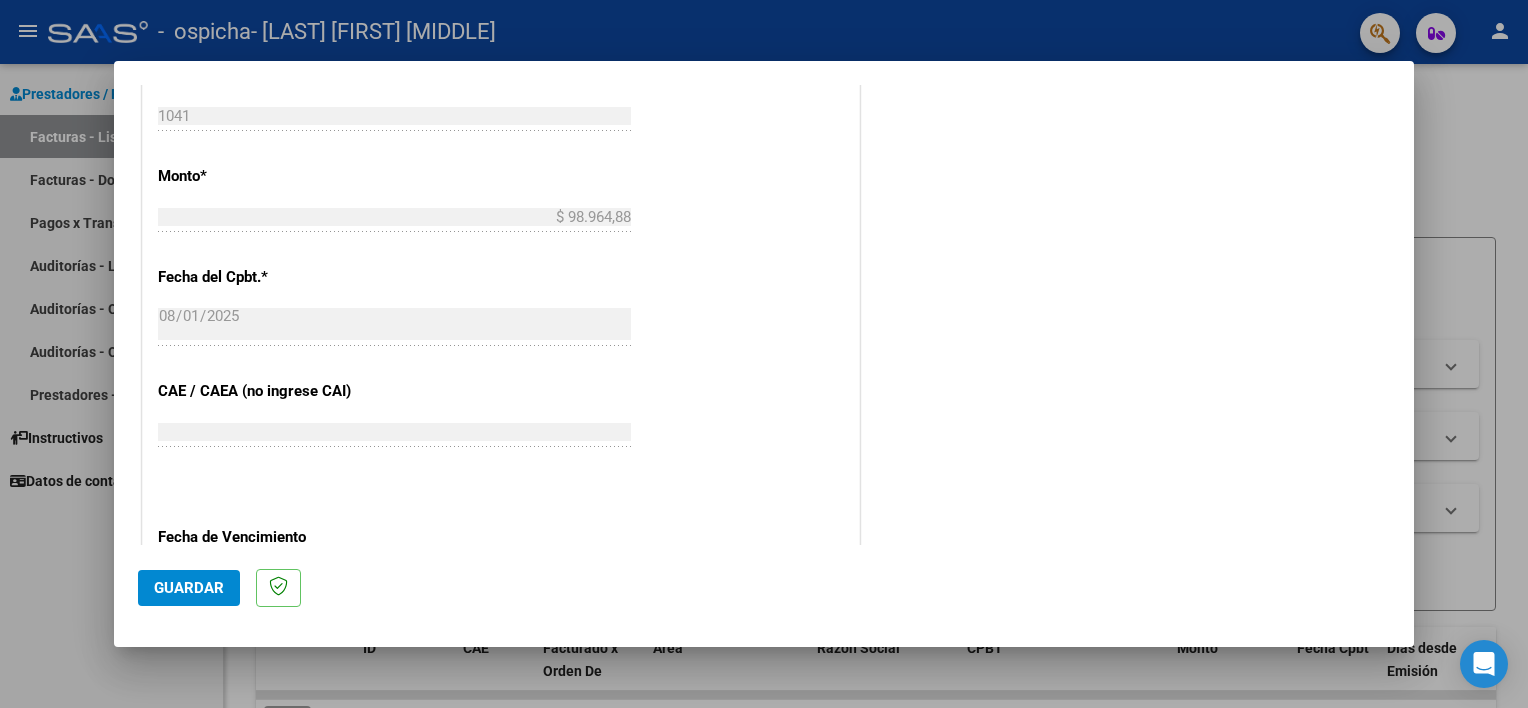 click on "Guardar" 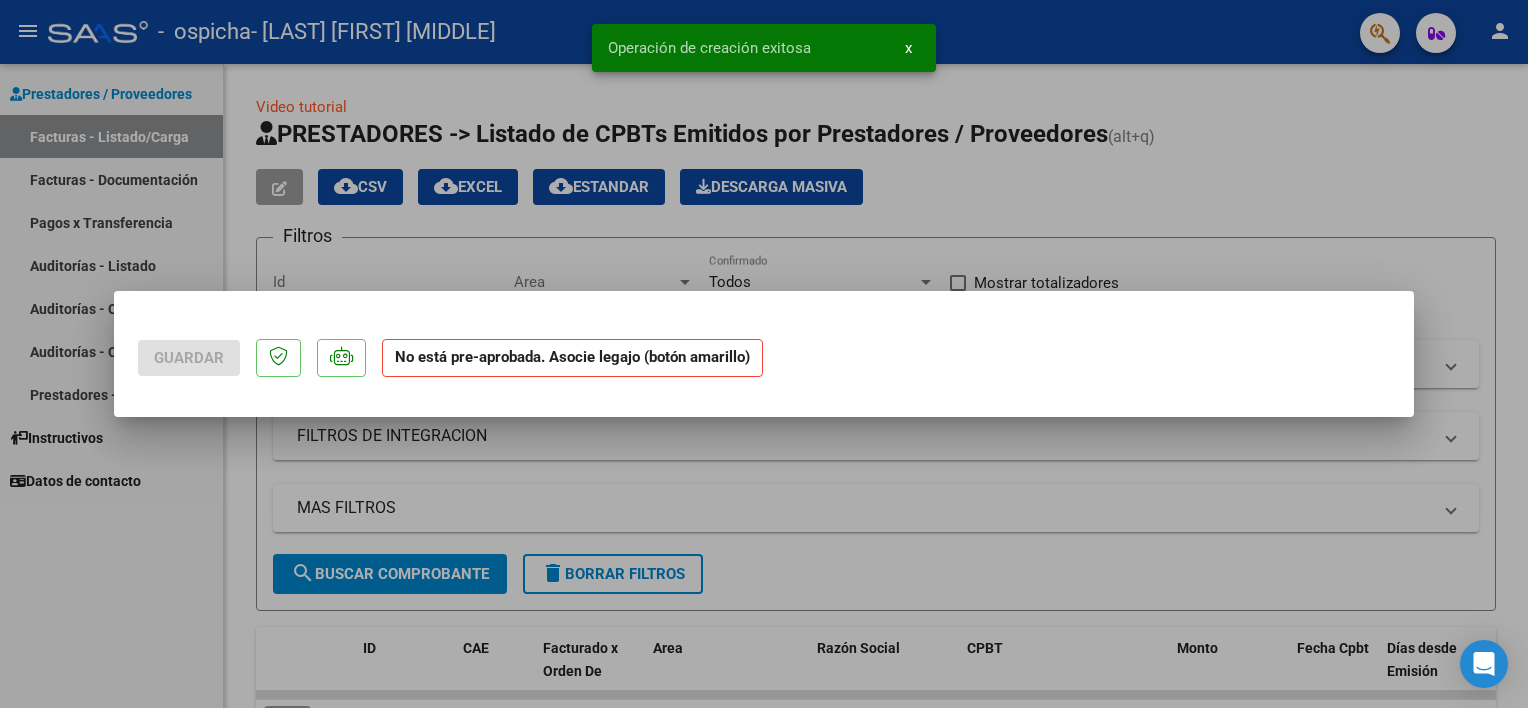 scroll, scrollTop: 0, scrollLeft: 0, axis: both 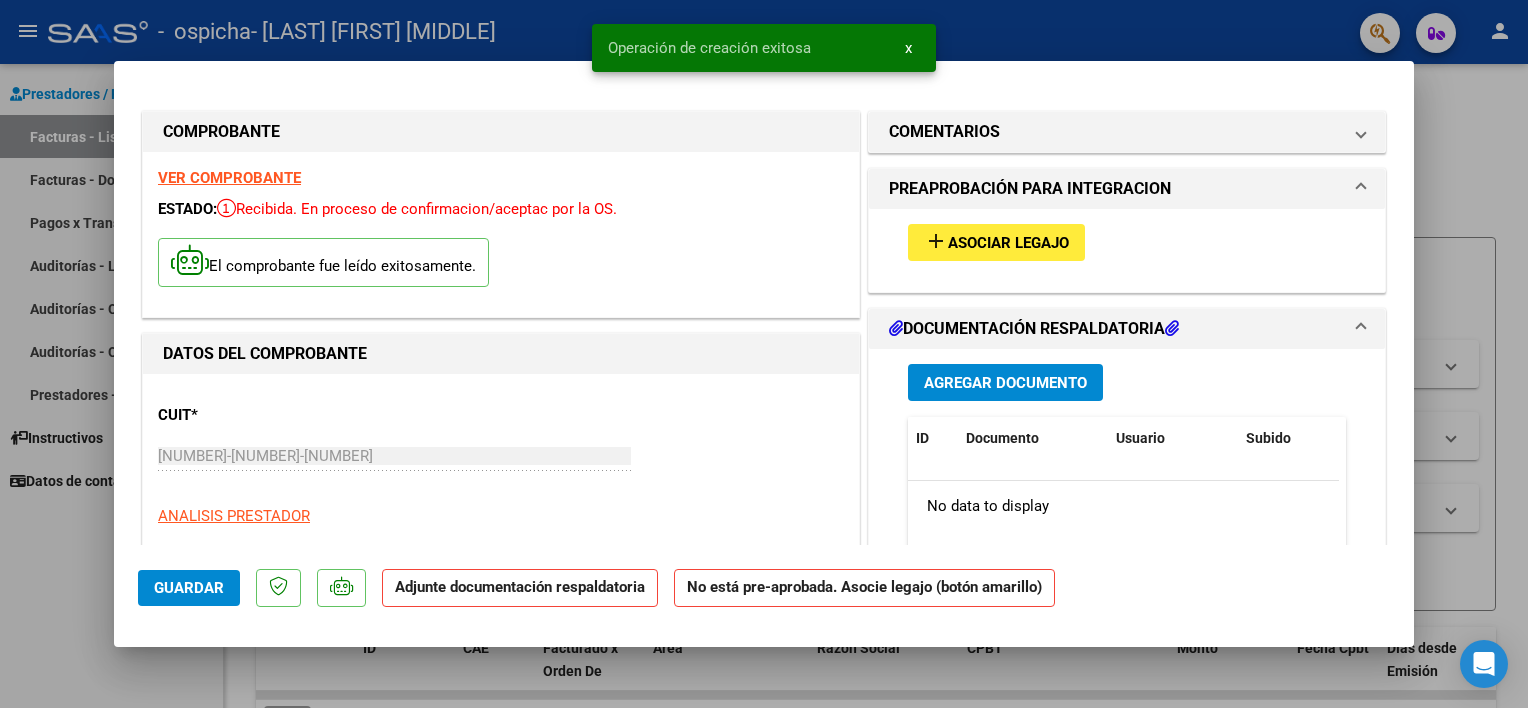 click on "Asociar Legajo" at bounding box center [1008, 243] 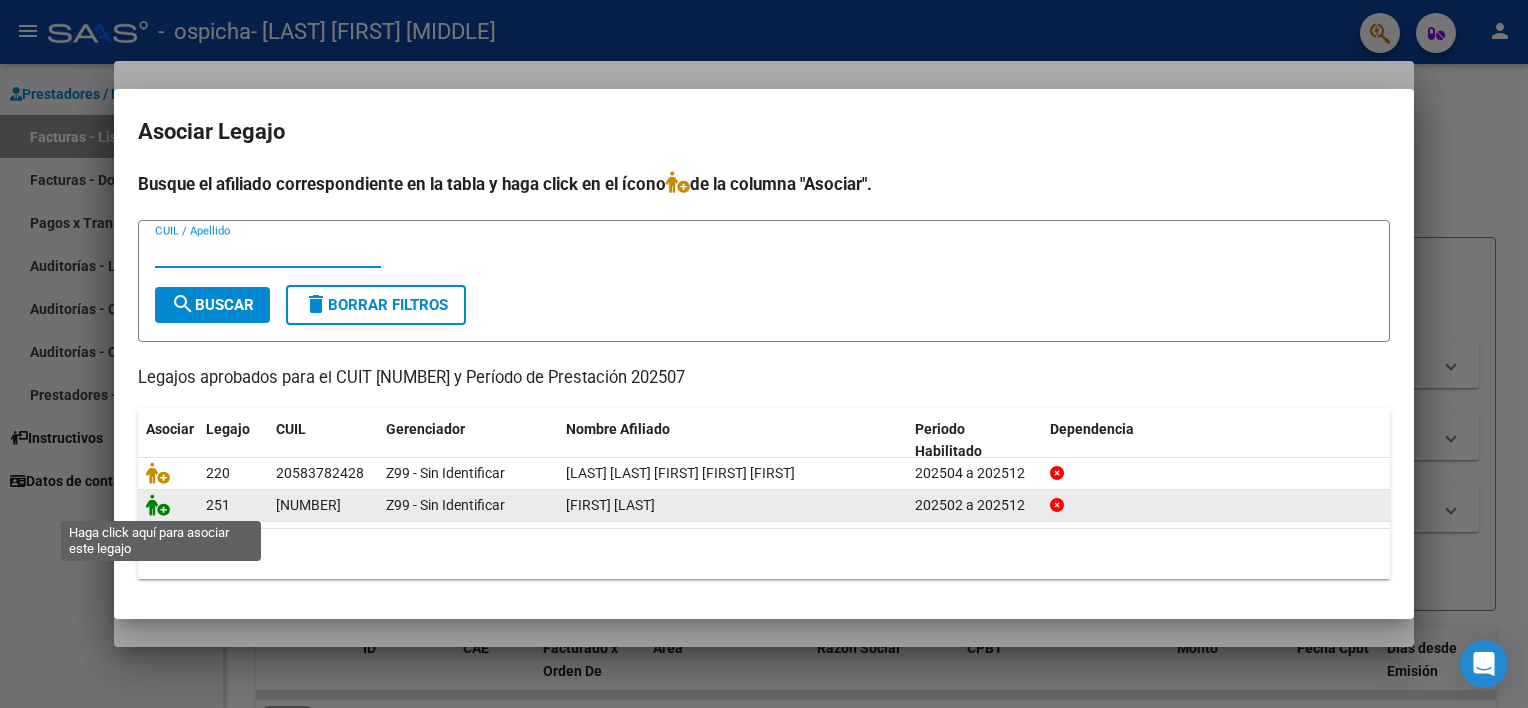 click 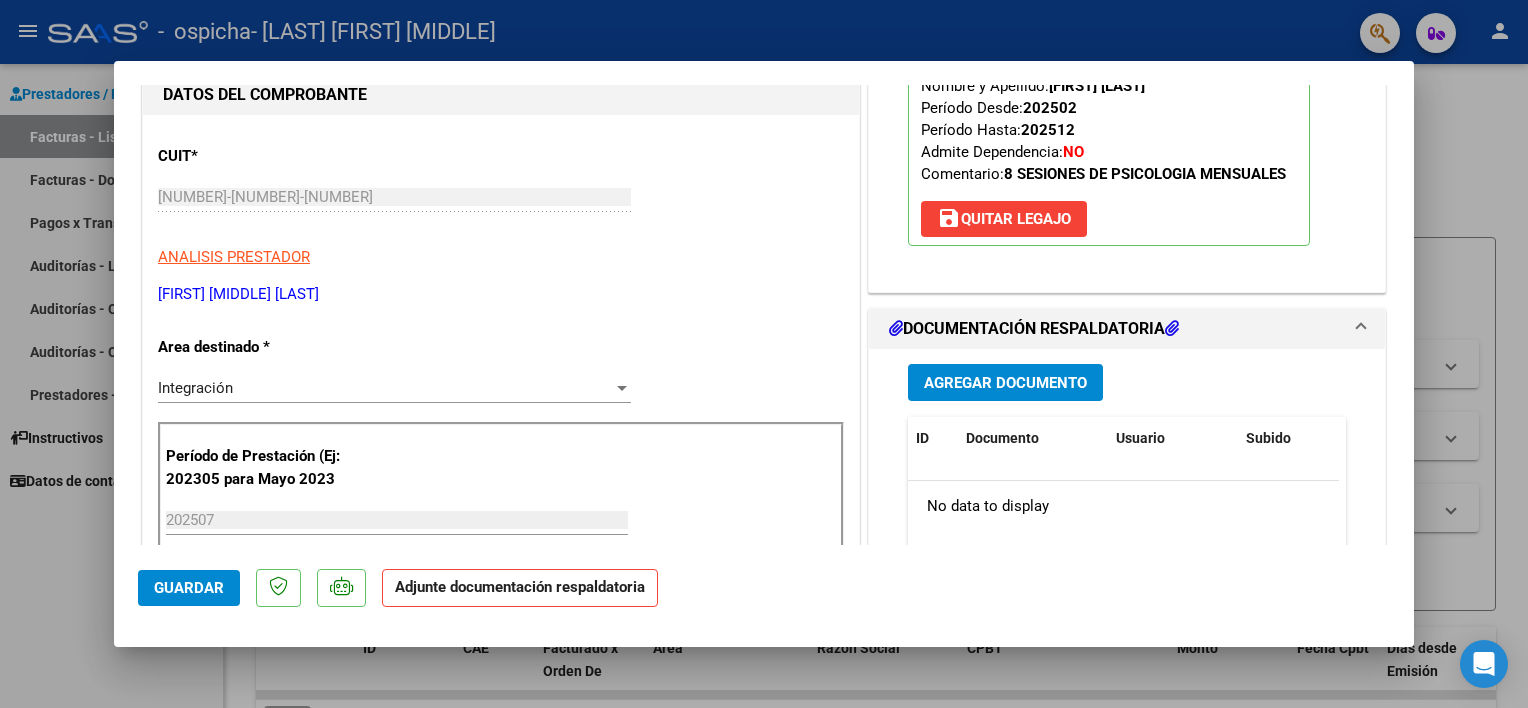 scroll, scrollTop: 300, scrollLeft: 0, axis: vertical 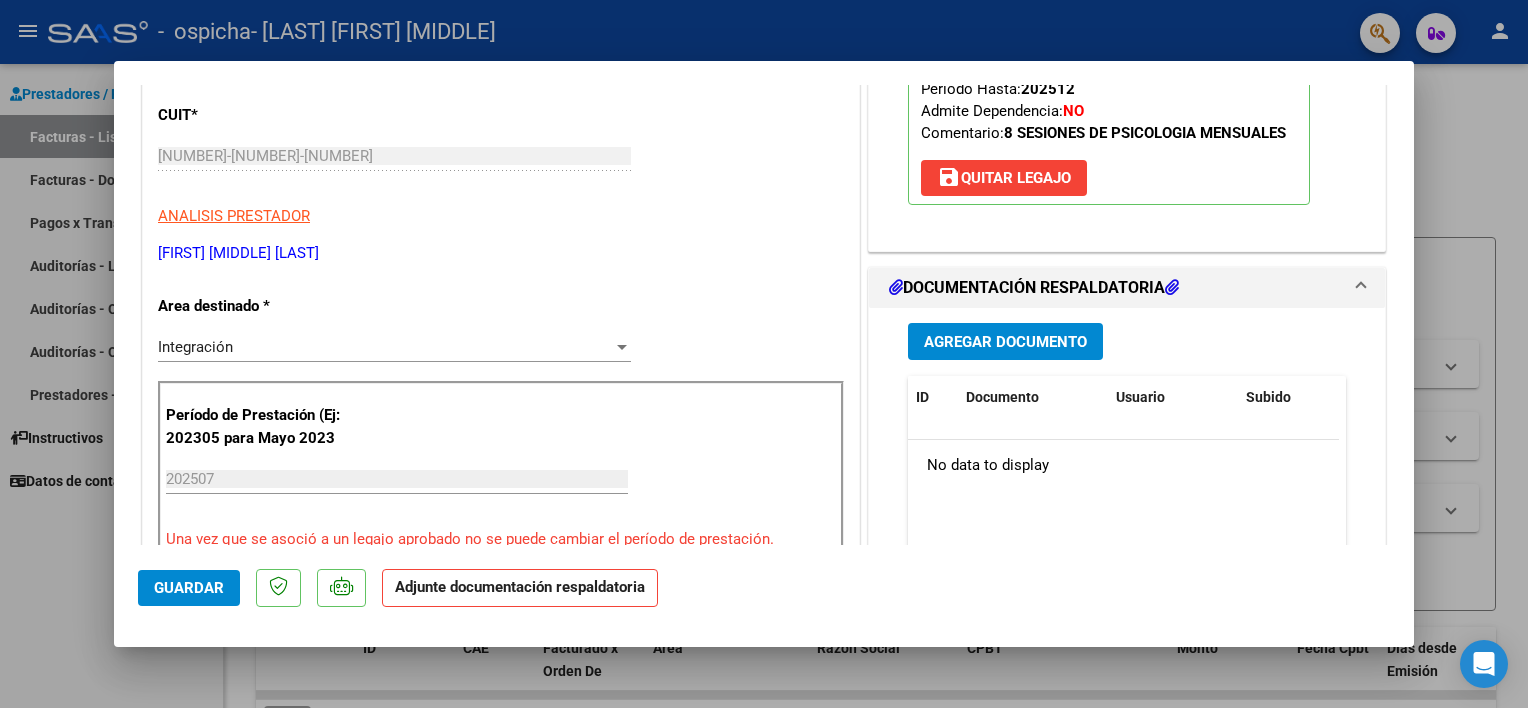 click on "Agregar Documento" at bounding box center (1005, 342) 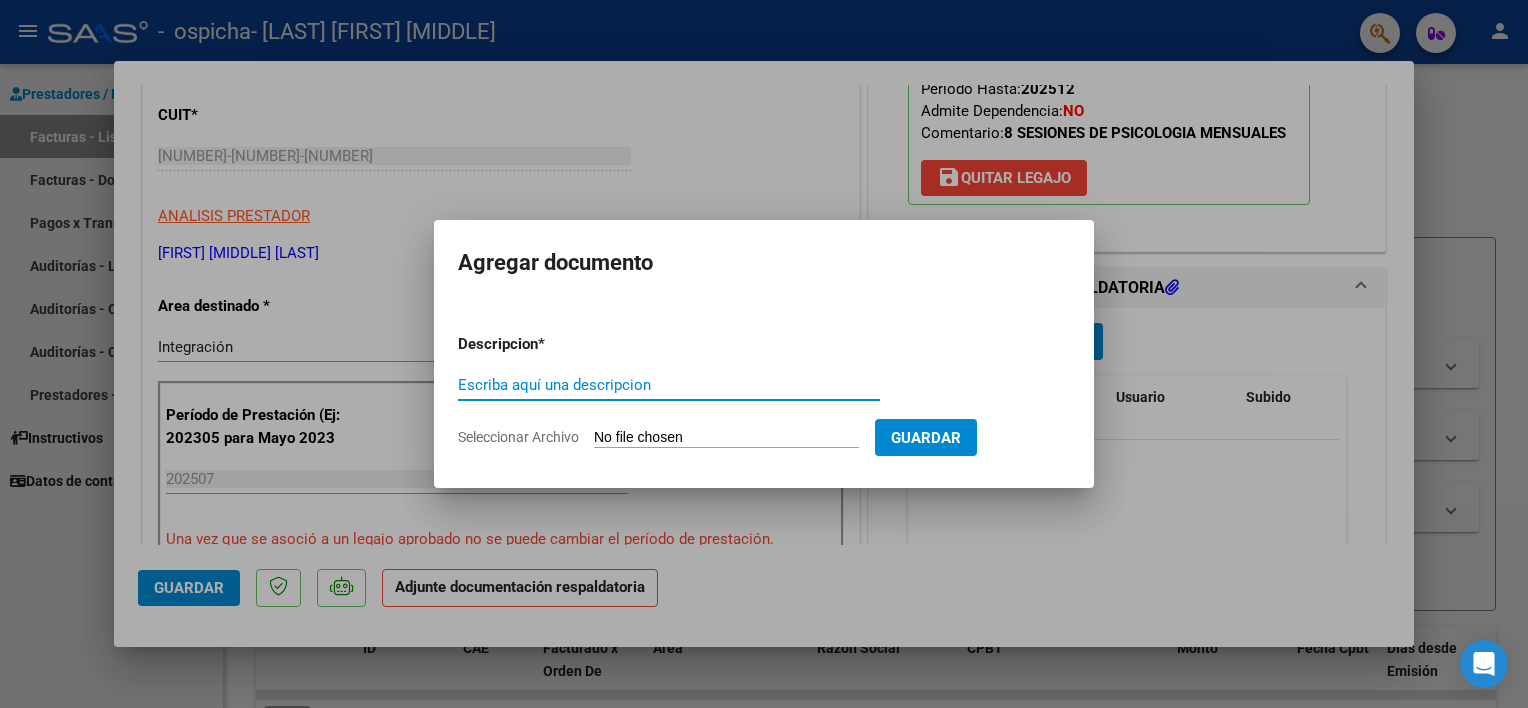 click on "Escriba aquí una descripcion" at bounding box center (669, 385) 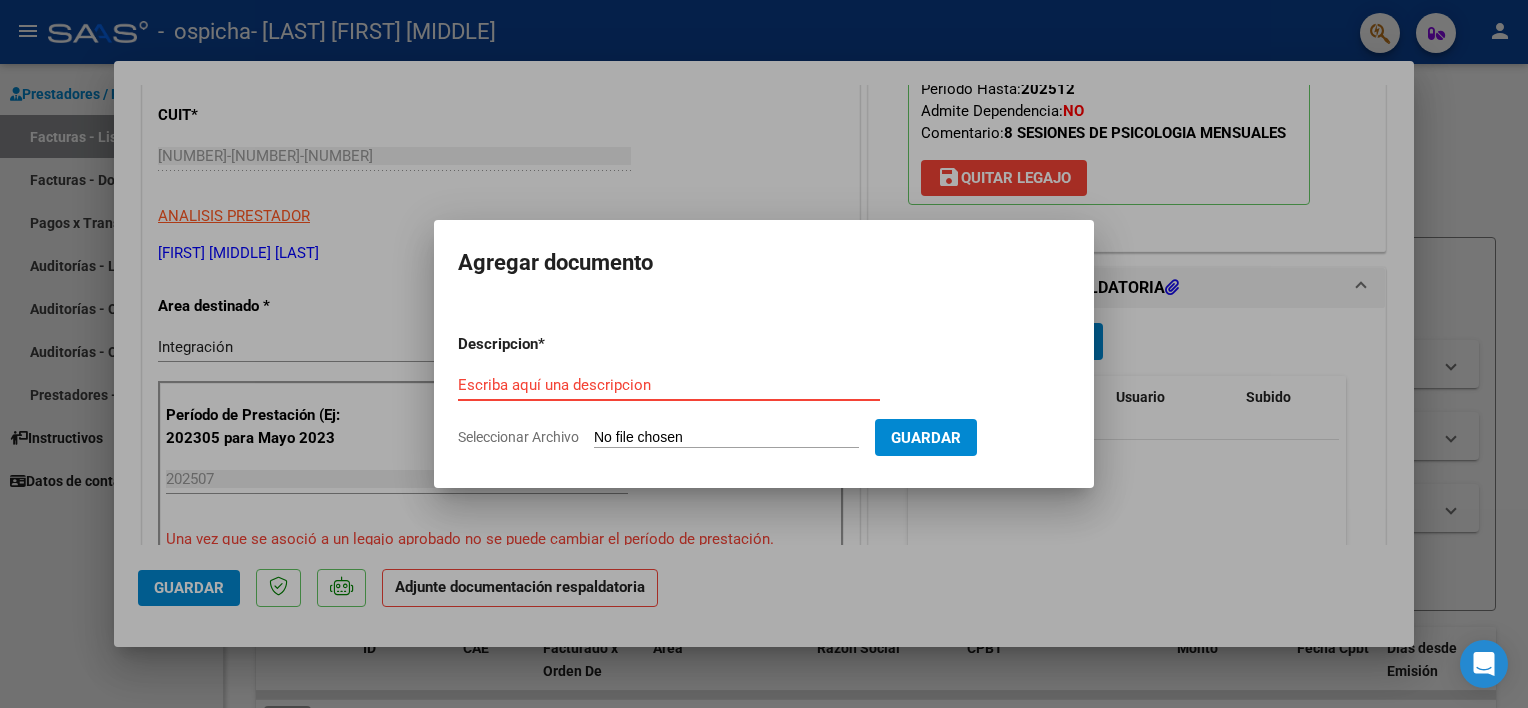 click on "Escriba aquí una descripcion" at bounding box center [669, 385] 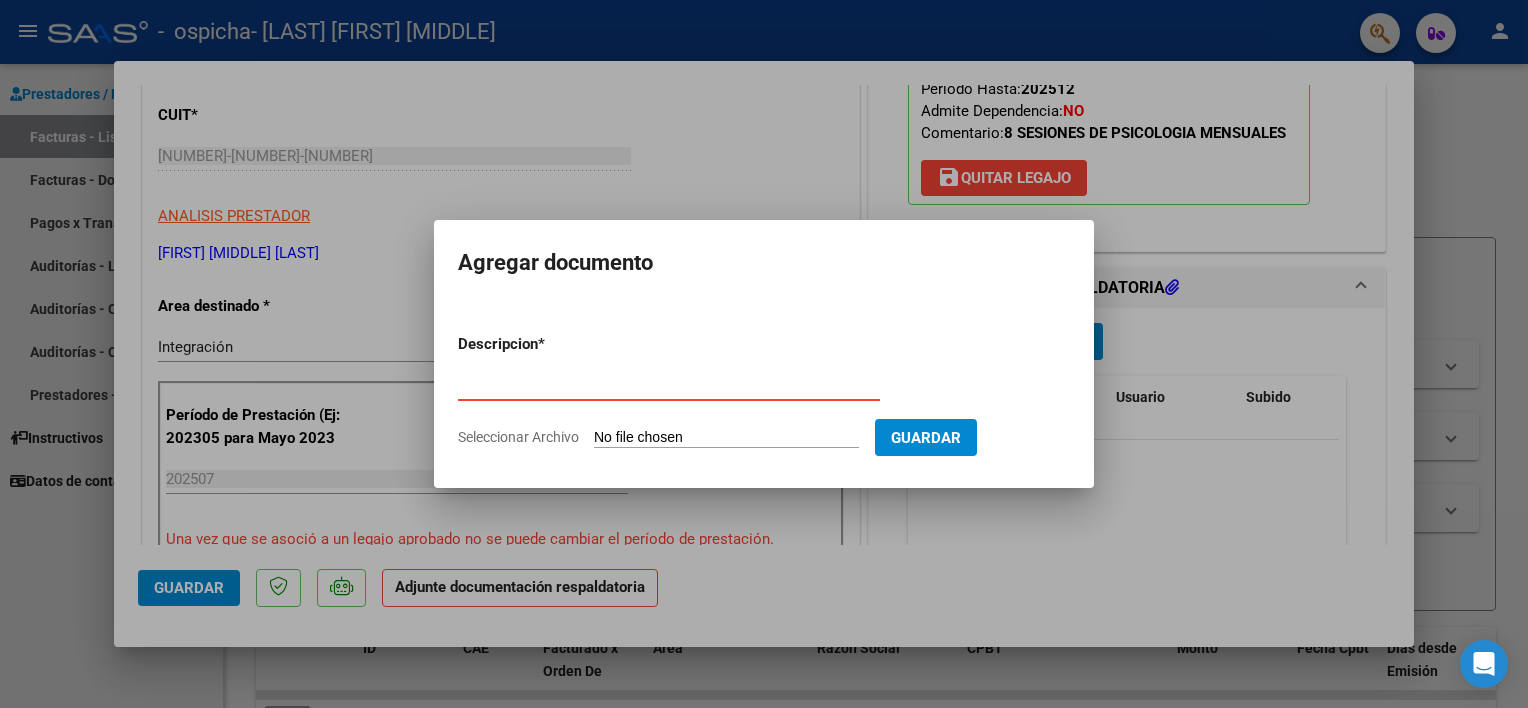 type on "Planilla de asistencia" 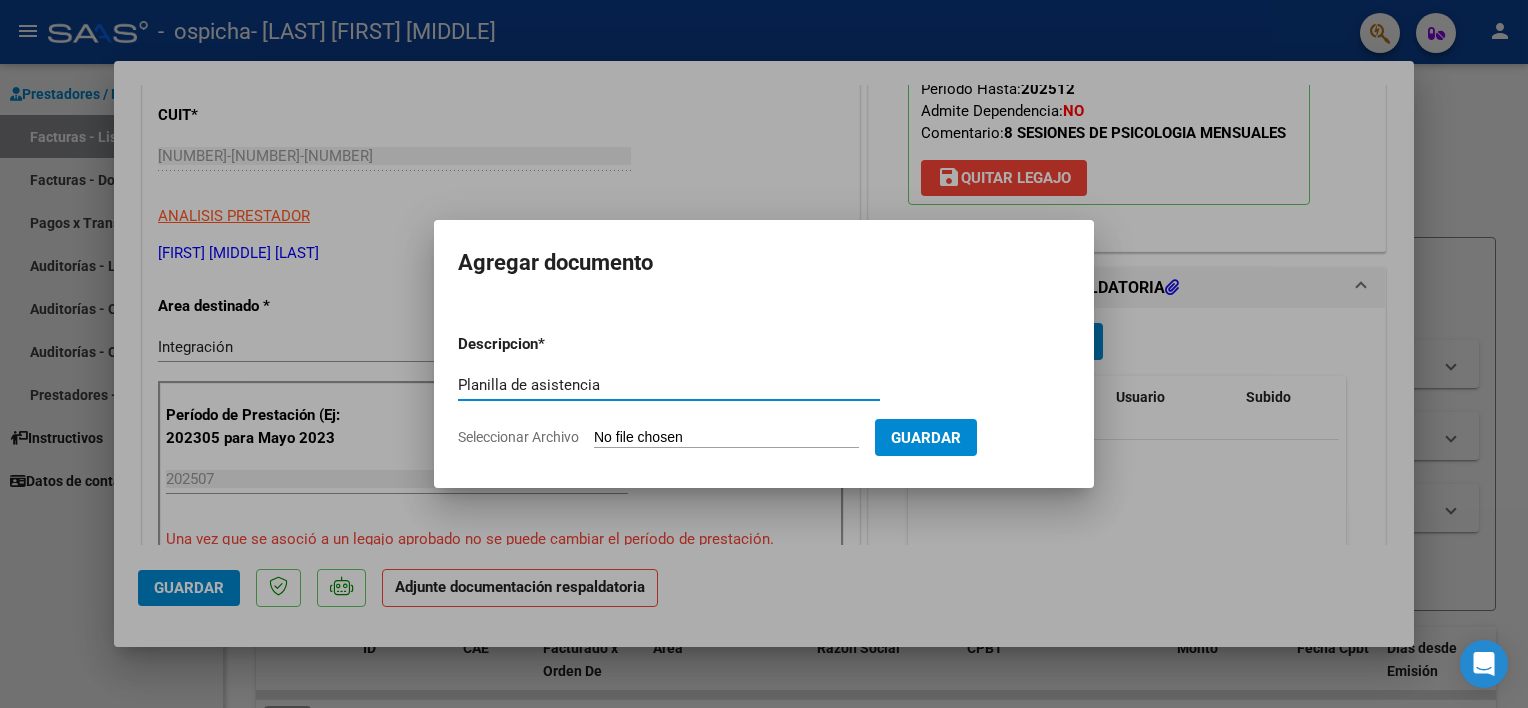 click on "Seleccionar Archivo" at bounding box center [726, 438] 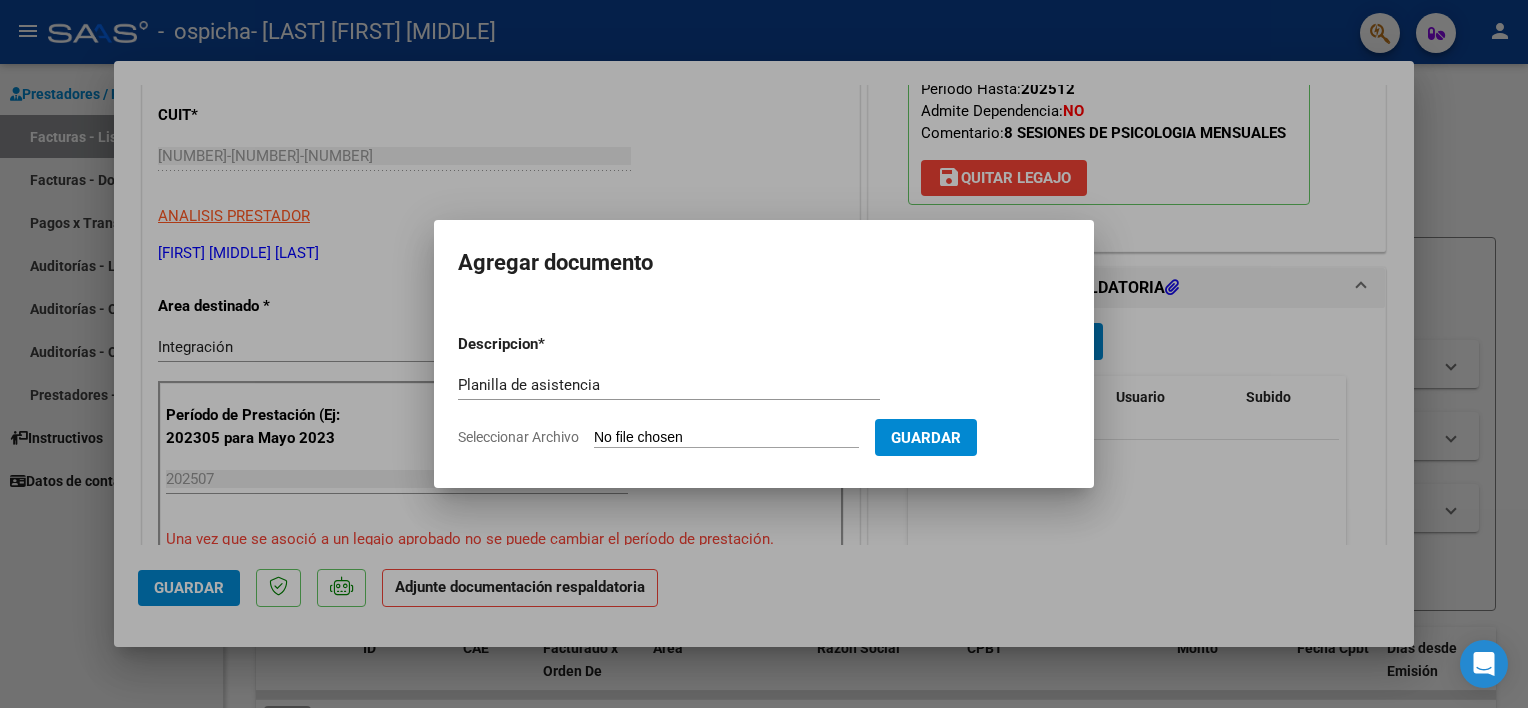 type on "C:\fakepath\[LAST] [FIRST] [MIDDLE] - PA - JULIO 2025.pdf" 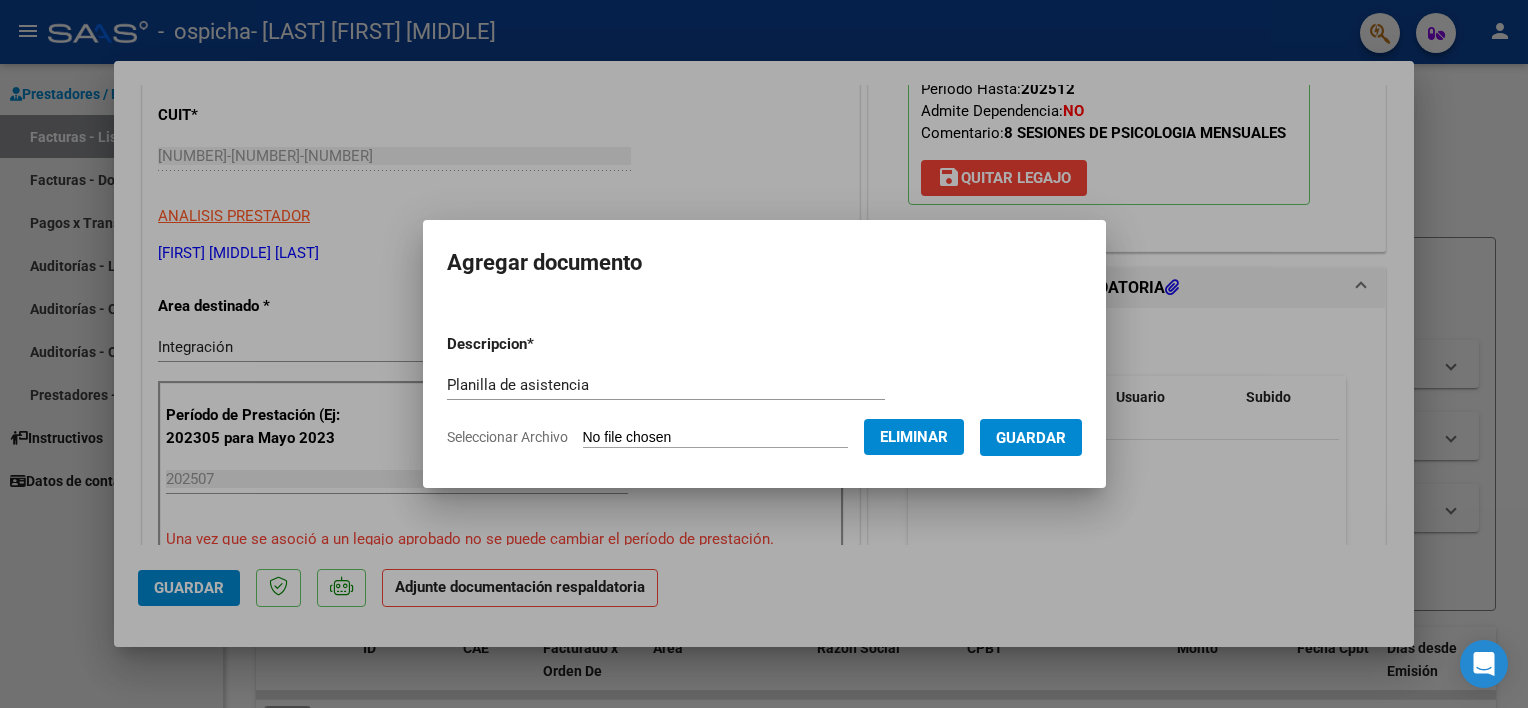 click on "Guardar" at bounding box center (1031, 438) 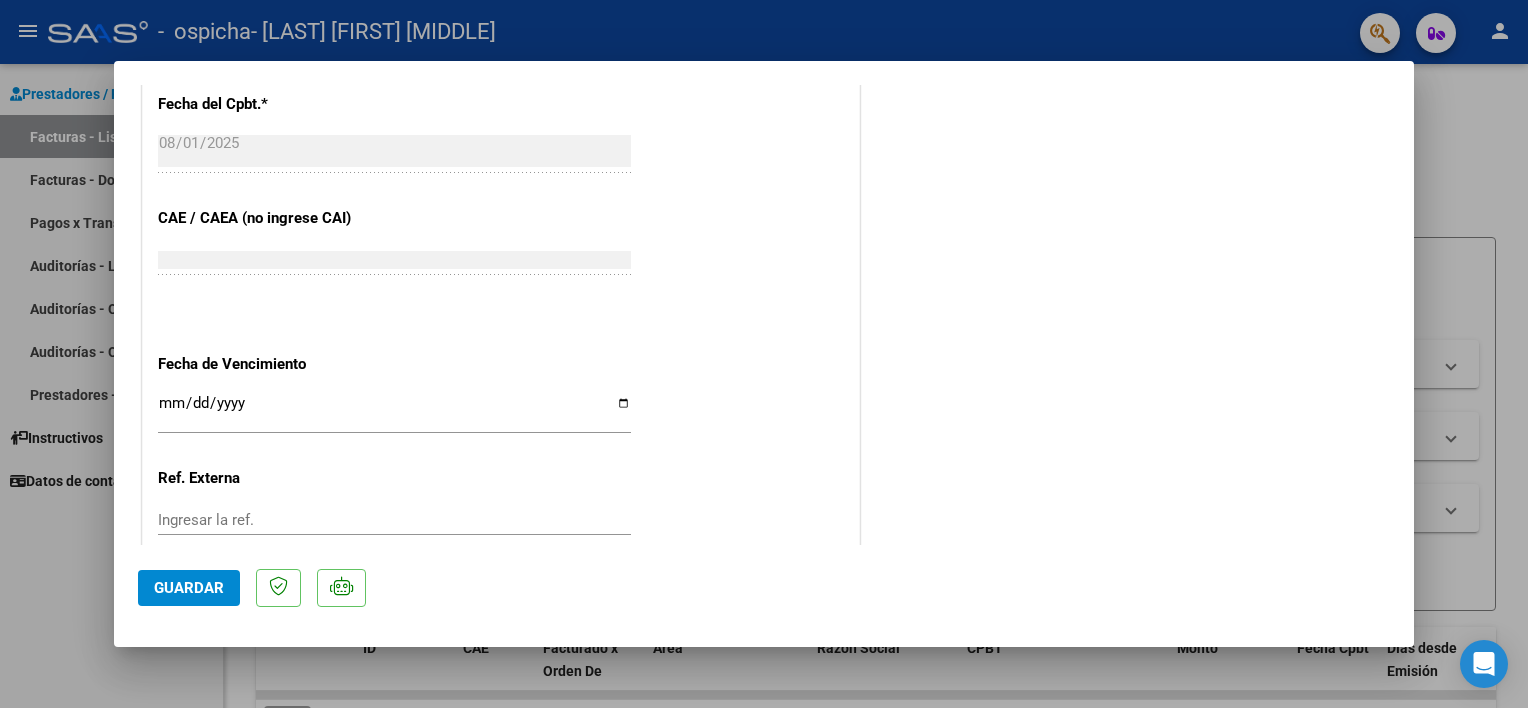 scroll, scrollTop: 1328, scrollLeft: 0, axis: vertical 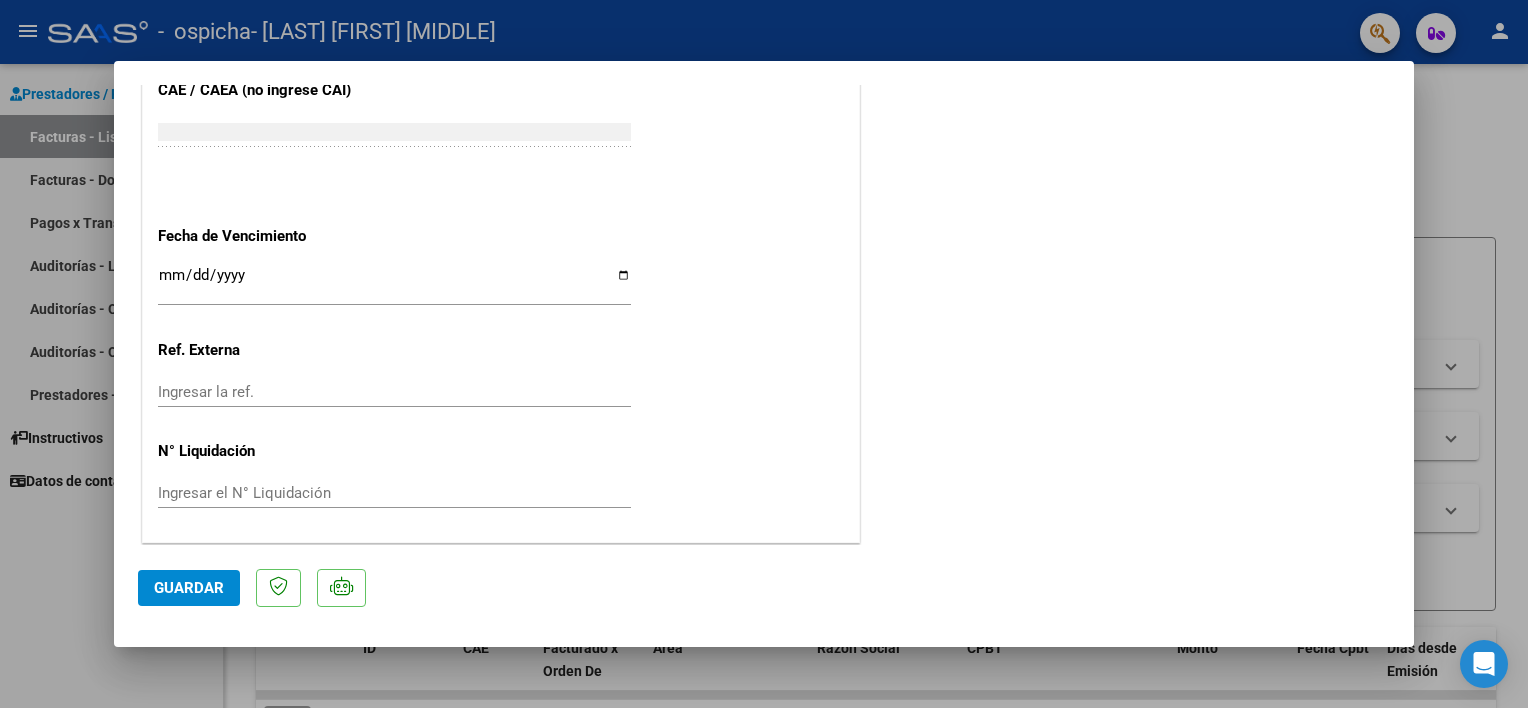 click on "Guardar" 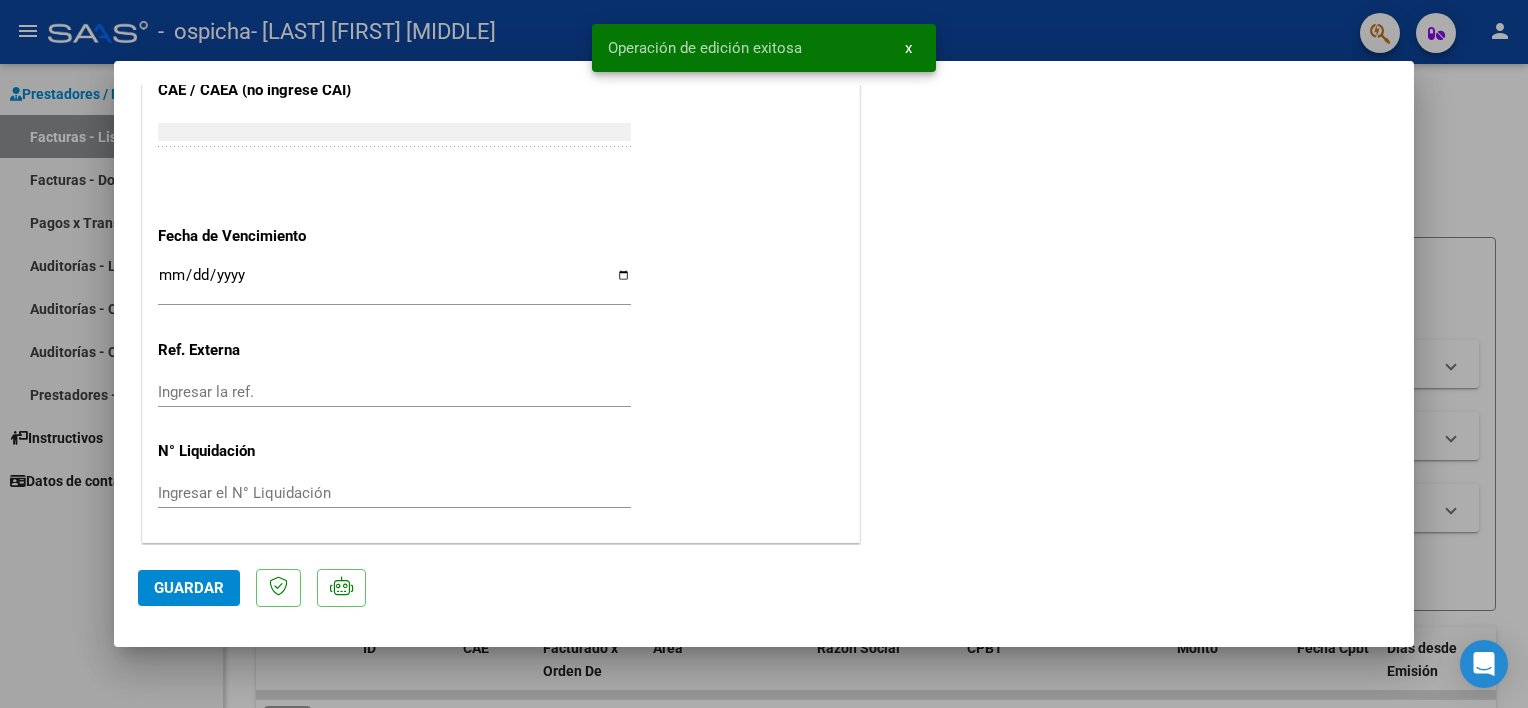 click at bounding box center [764, 354] 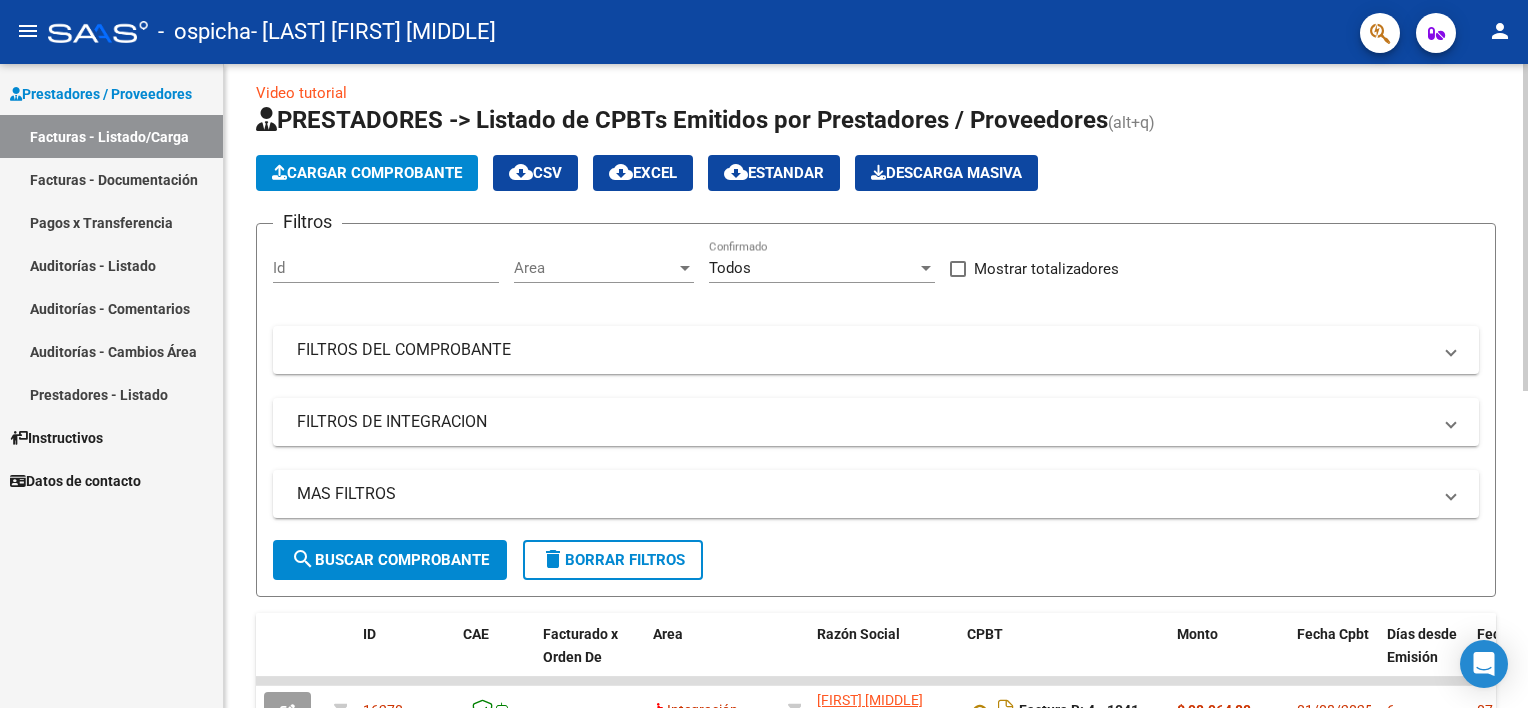 scroll, scrollTop: 0, scrollLeft: 0, axis: both 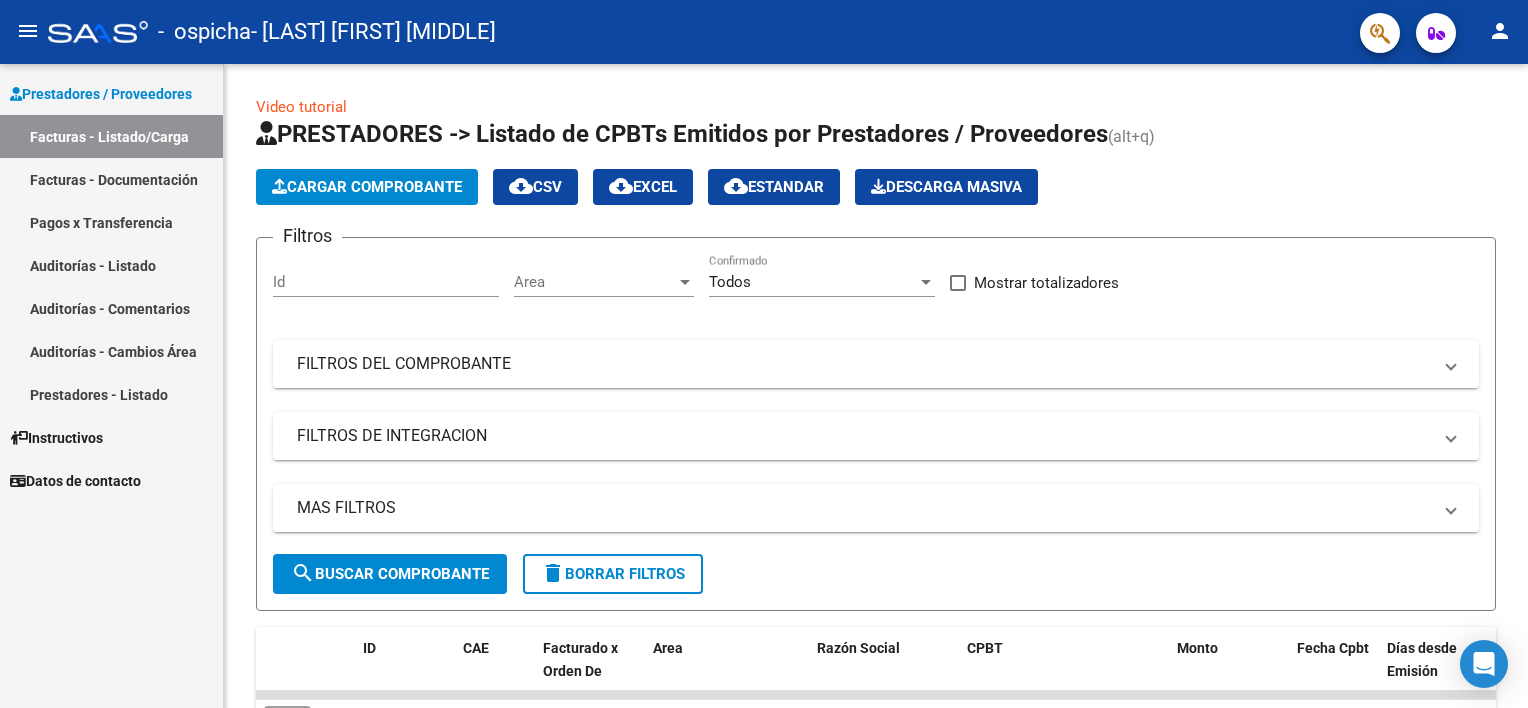 click on "person" 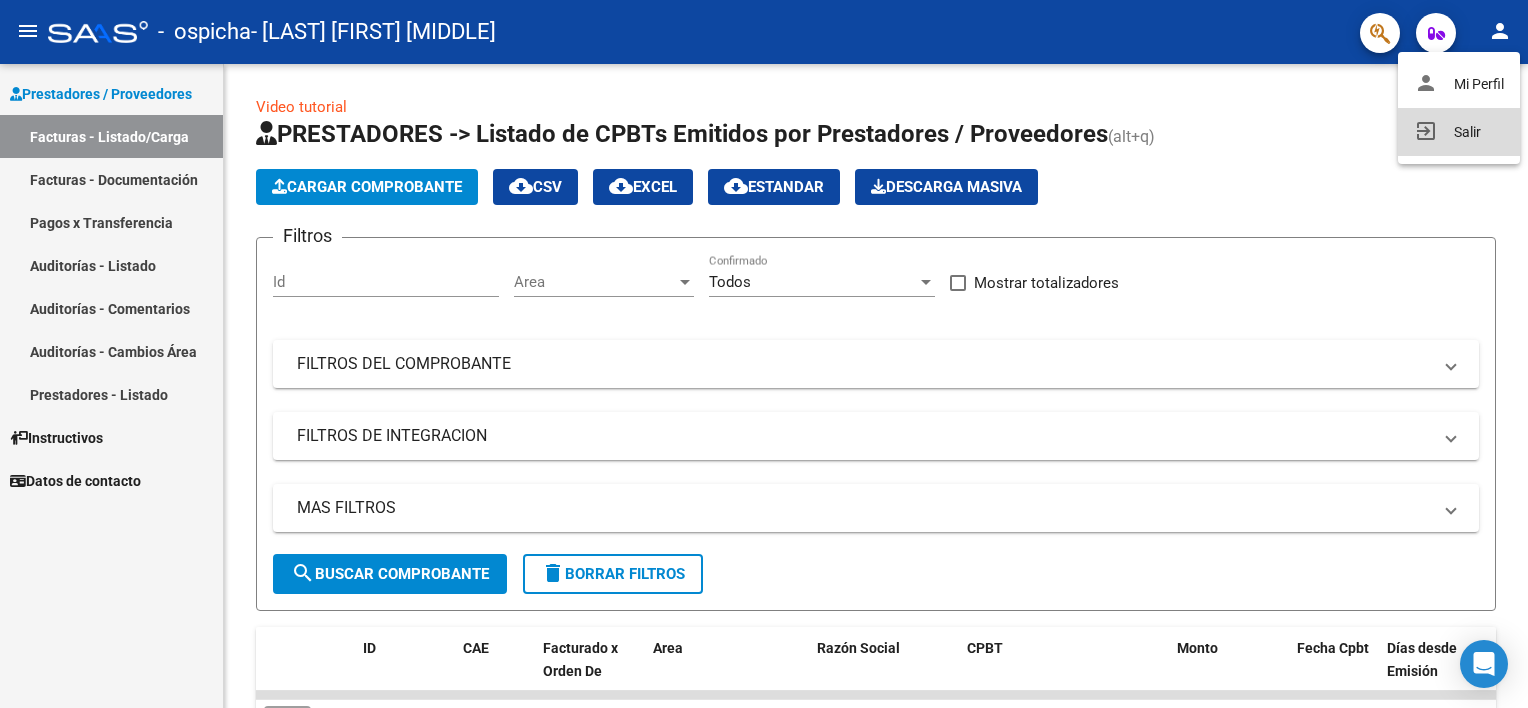 click on "exit_to_app  Salir" at bounding box center [1459, 132] 